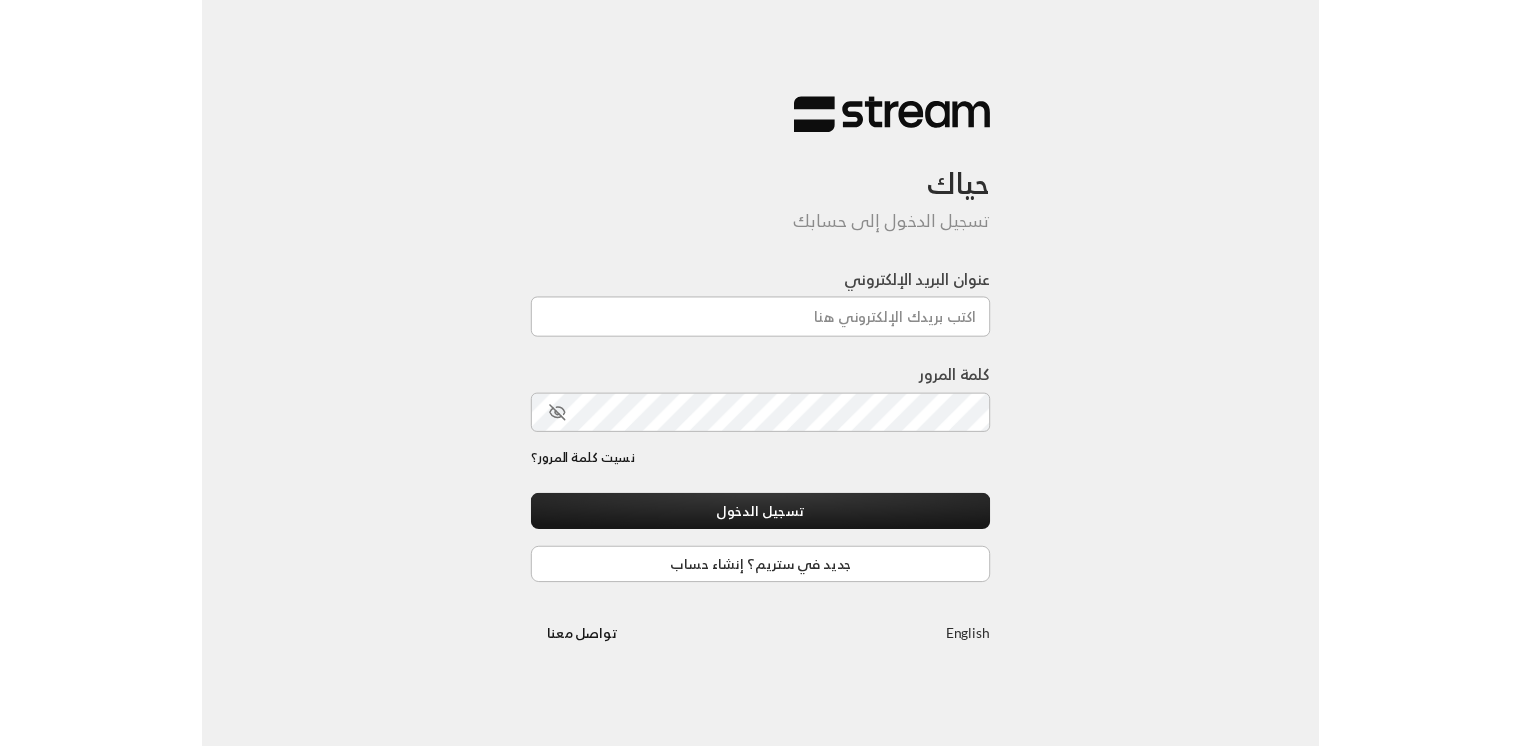 scroll, scrollTop: 0, scrollLeft: 0, axis: both 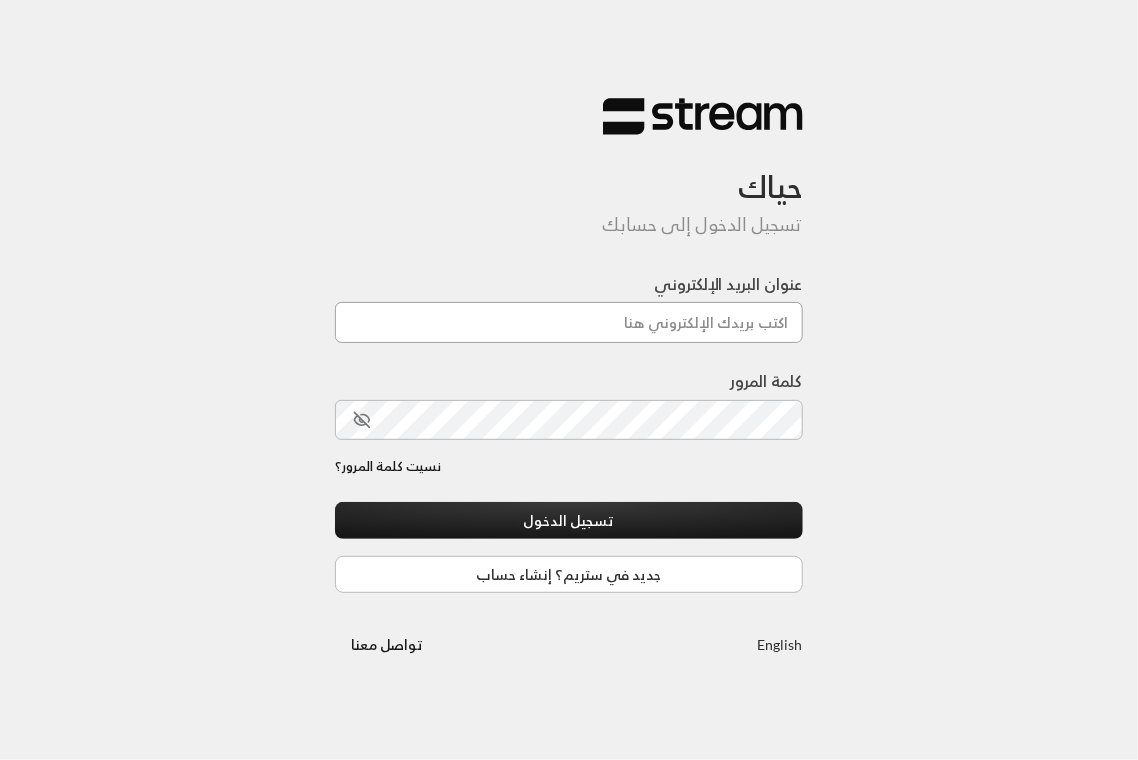type on "[EMAIL]" 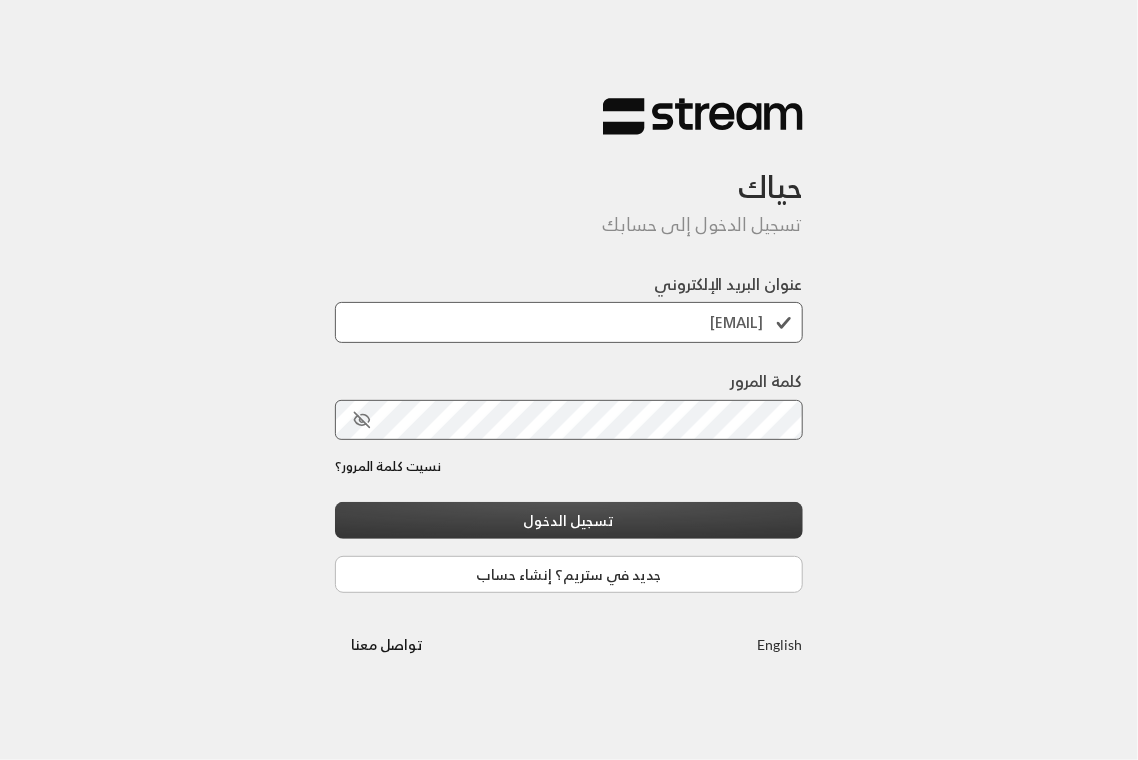 click on "تسجيل الدخول" at bounding box center [569, 520] 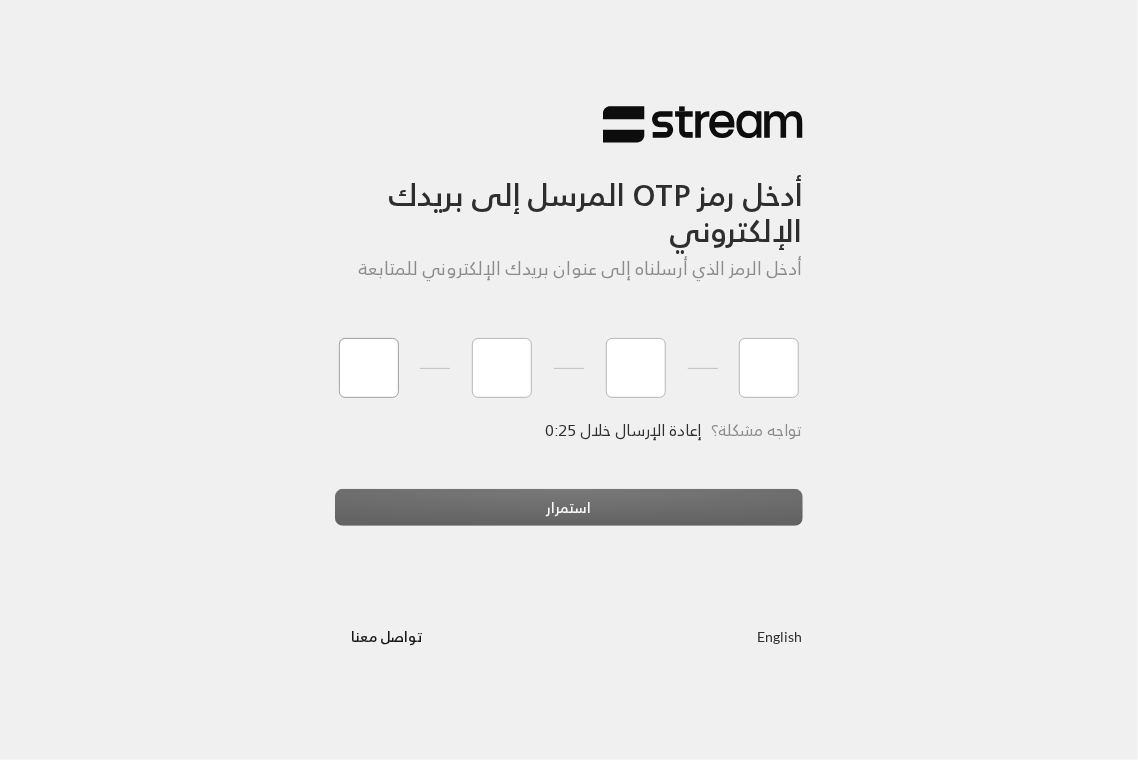 type on "2" 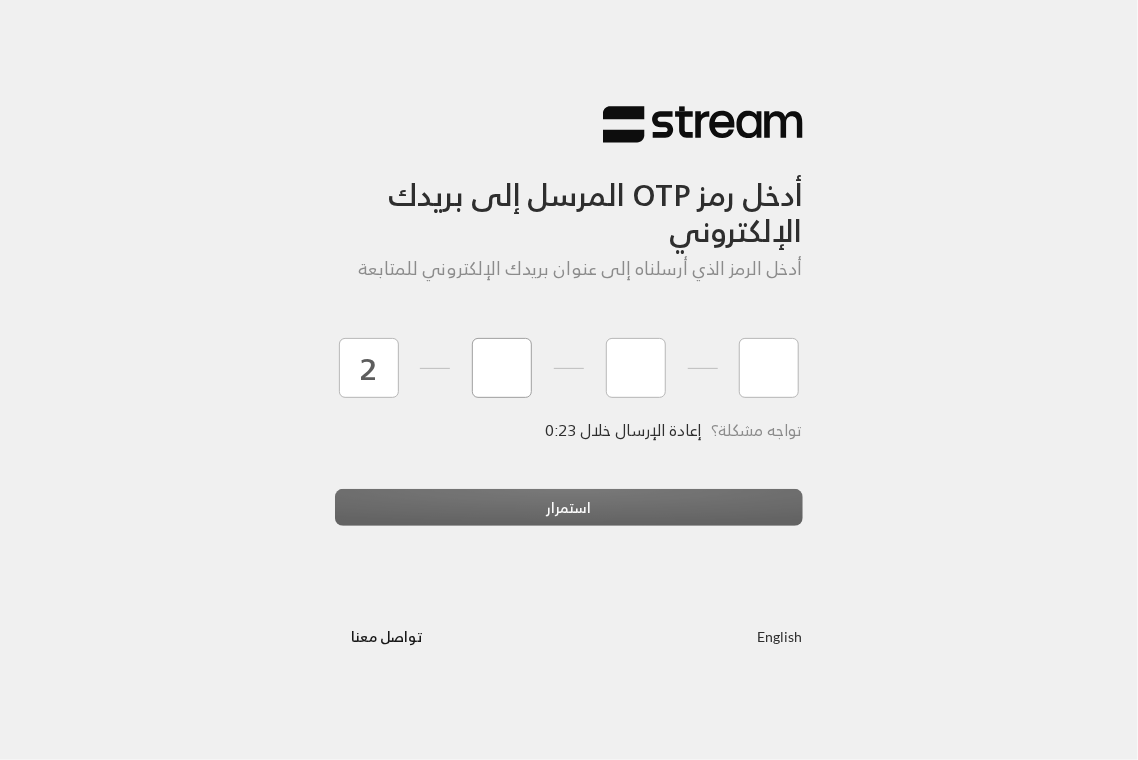 type on "7" 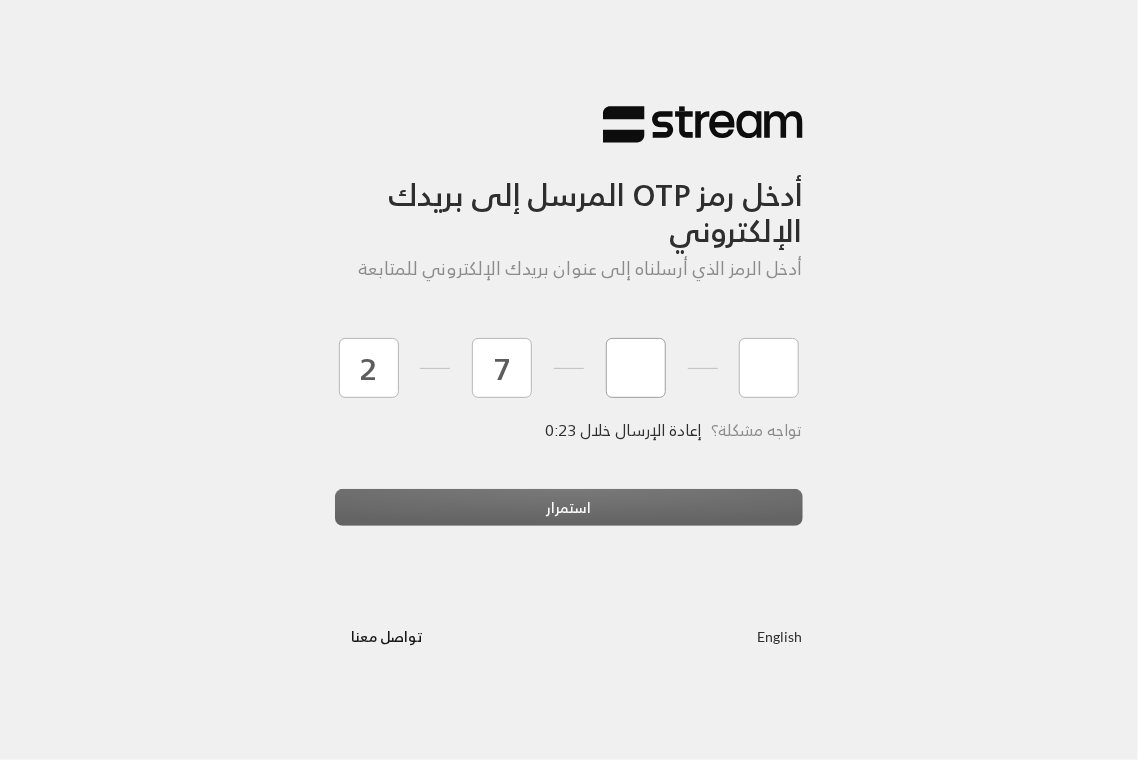type on "5" 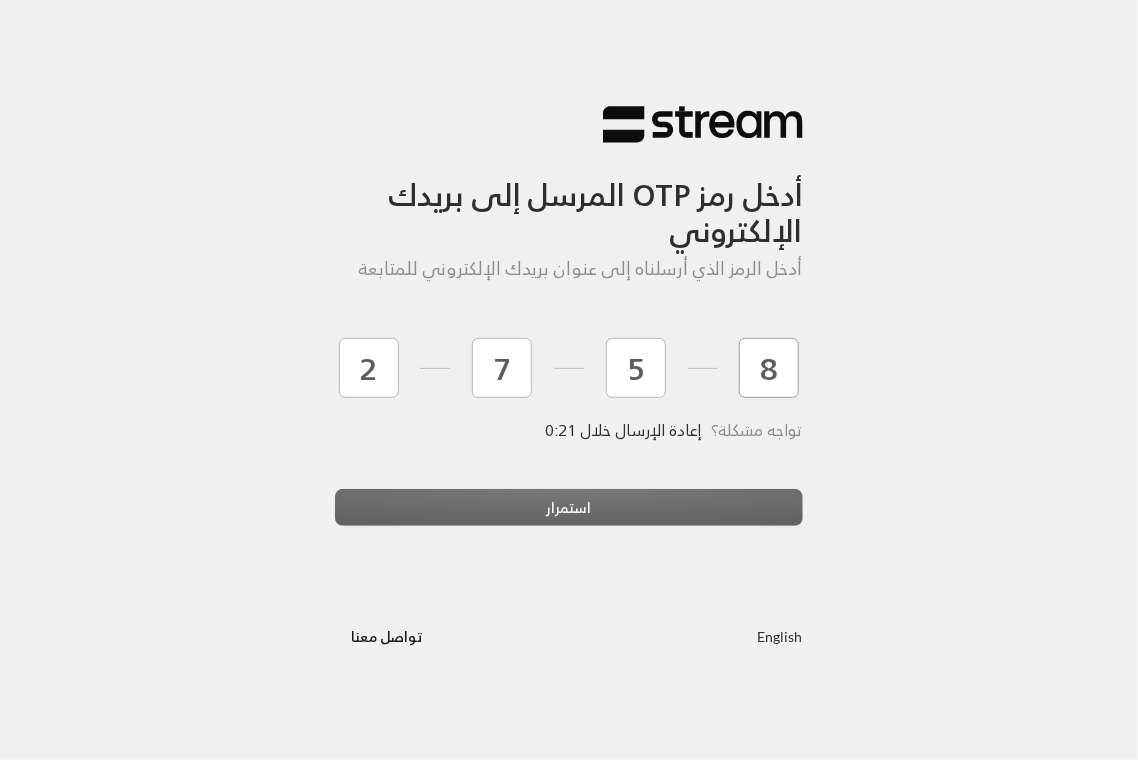 type on "8" 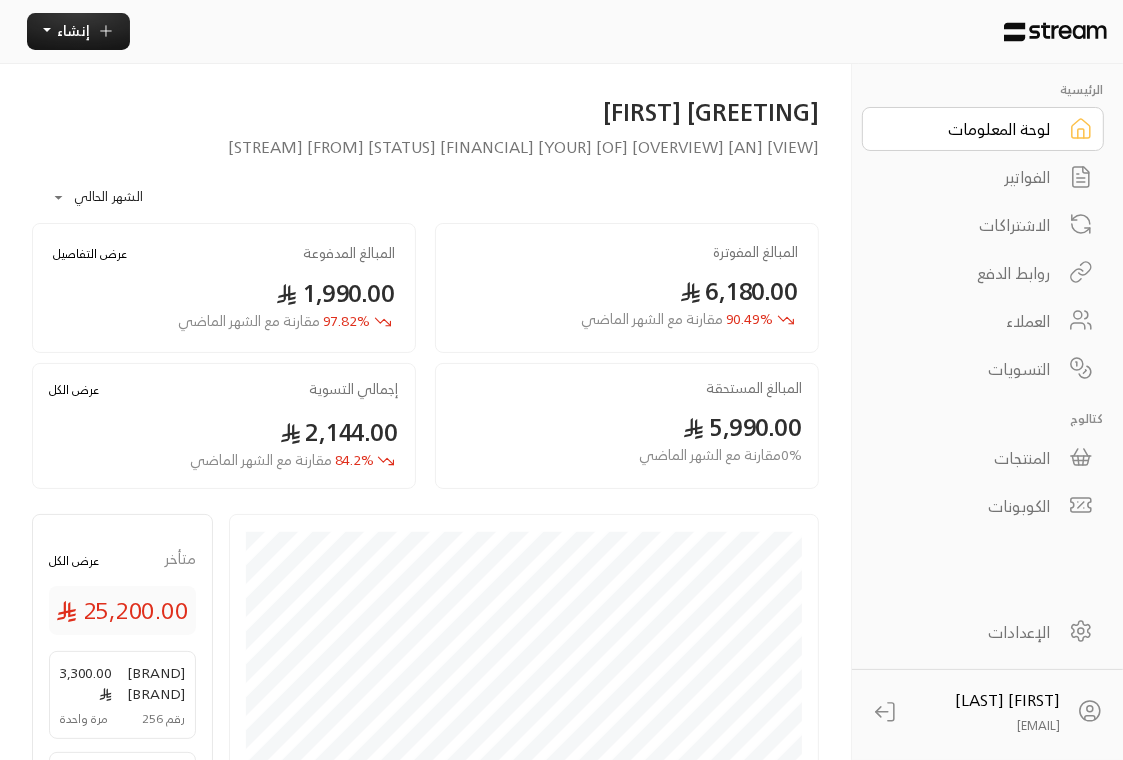 click on "الفواتير" at bounding box center (969, 177) 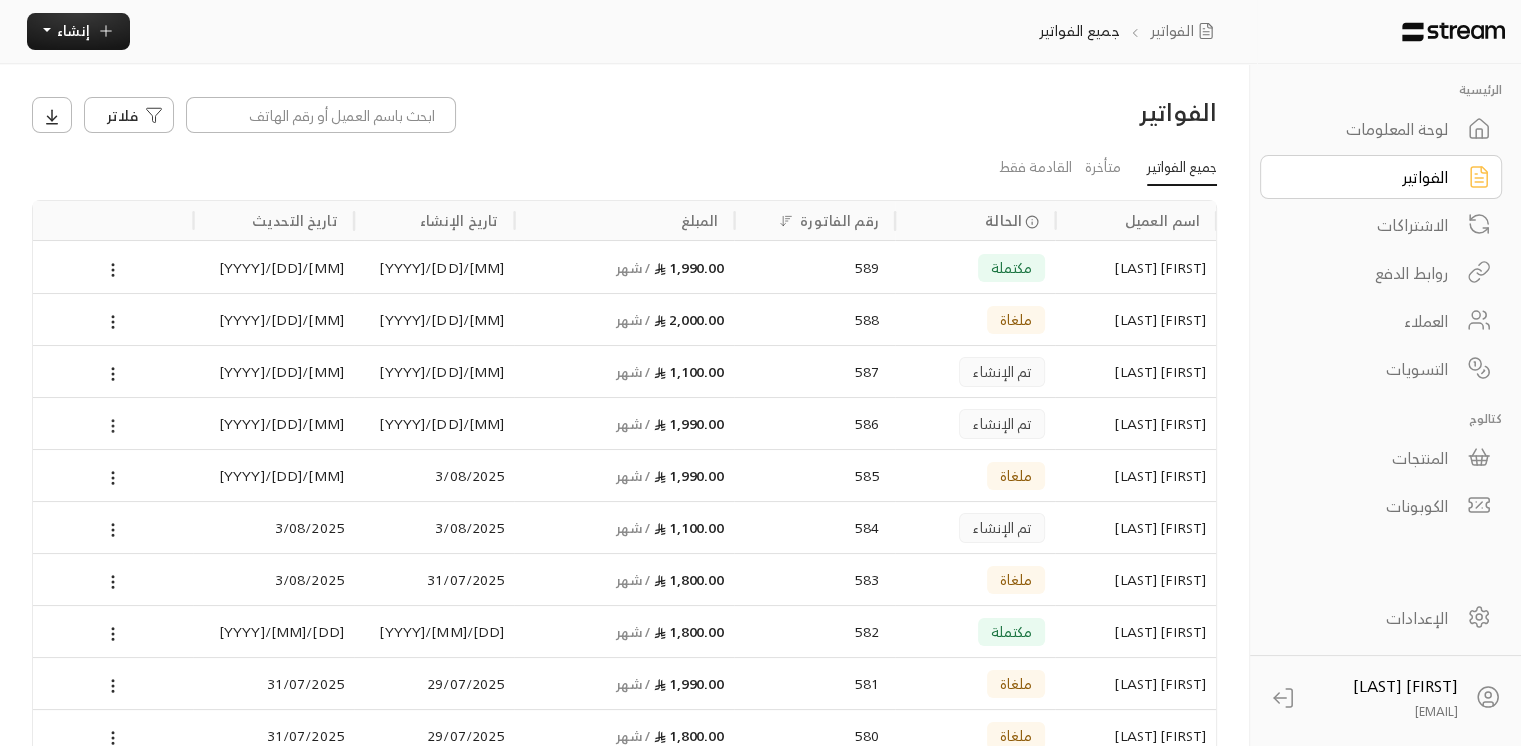 click 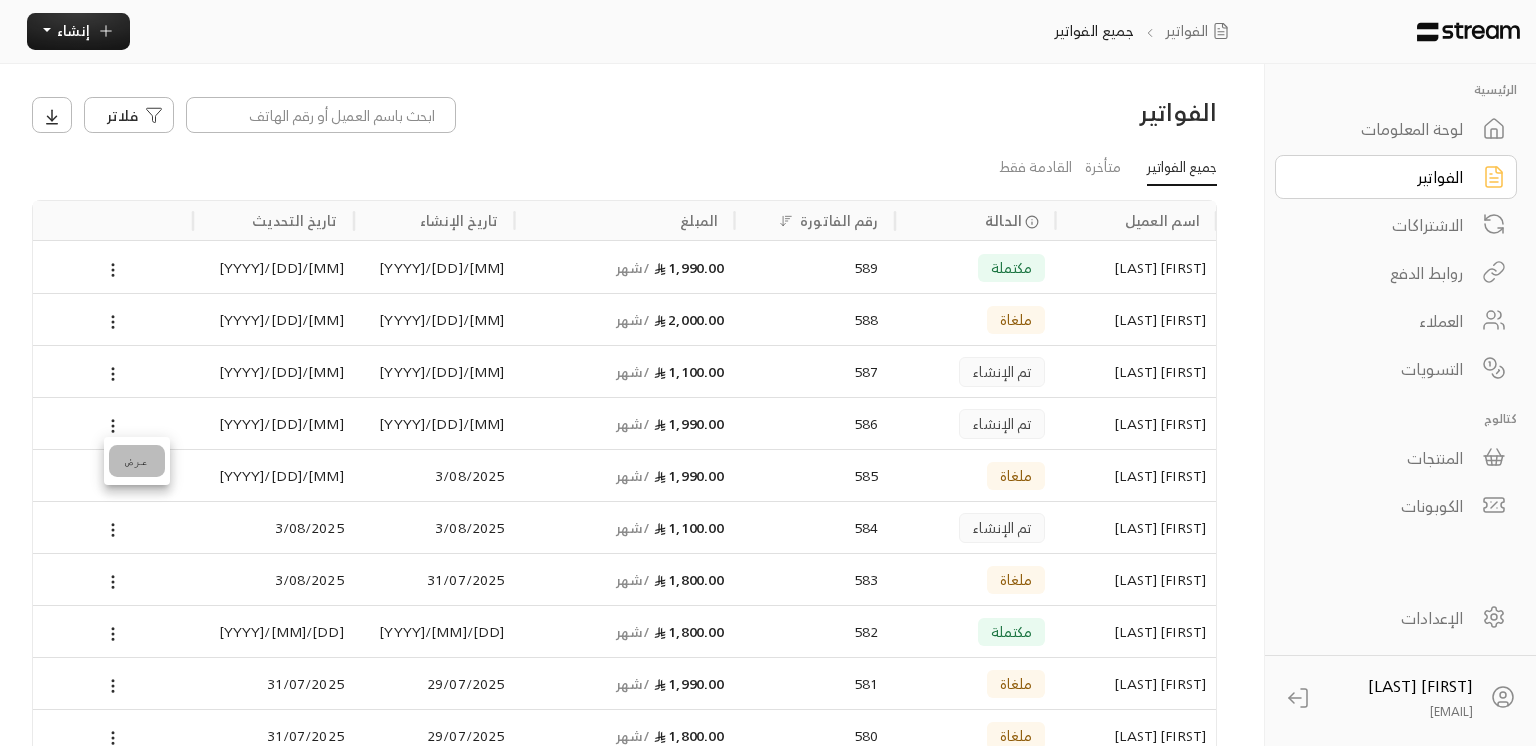 click on "عرض" at bounding box center [137, 461] 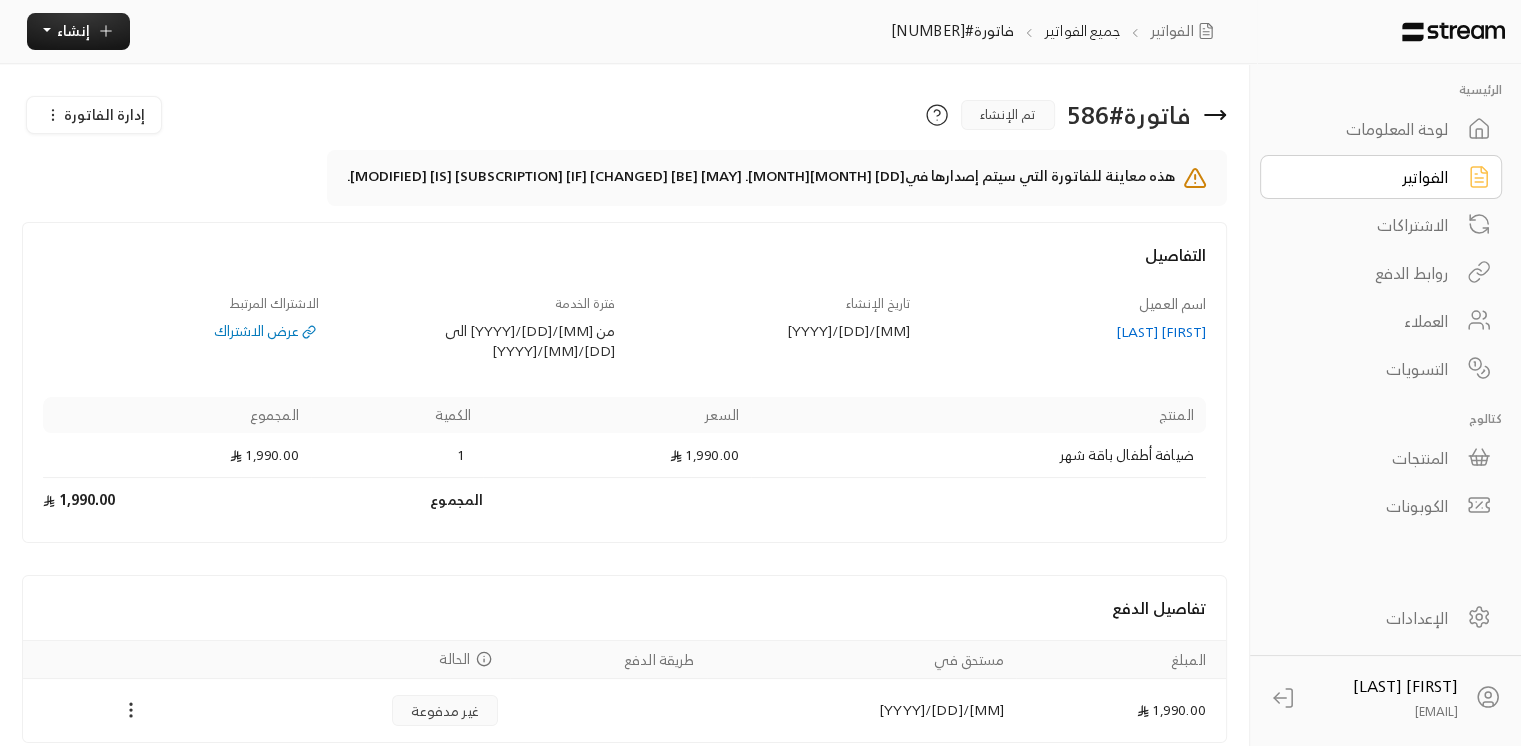 click 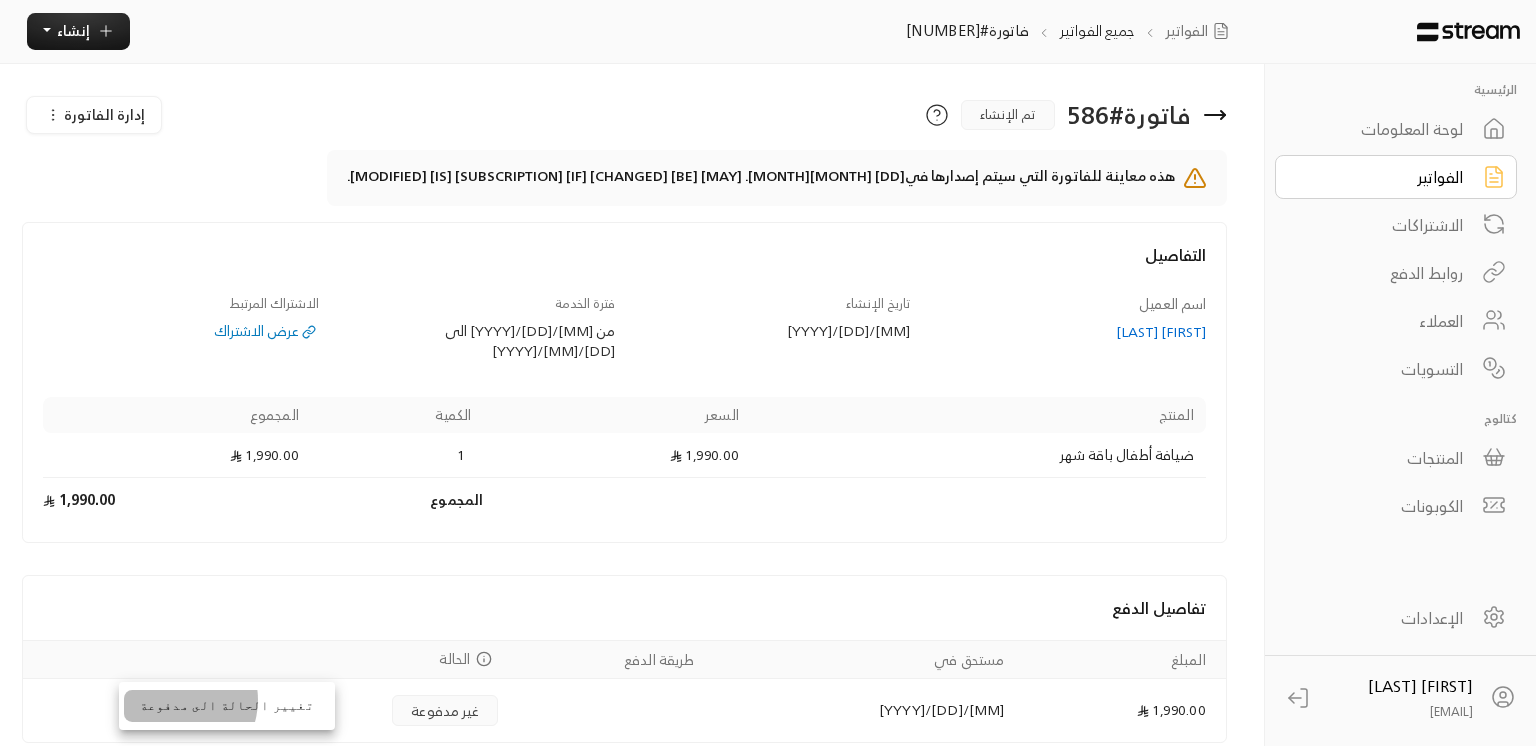 click on "تغيير الحالة الى مدفوعة" at bounding box center (227, 706) 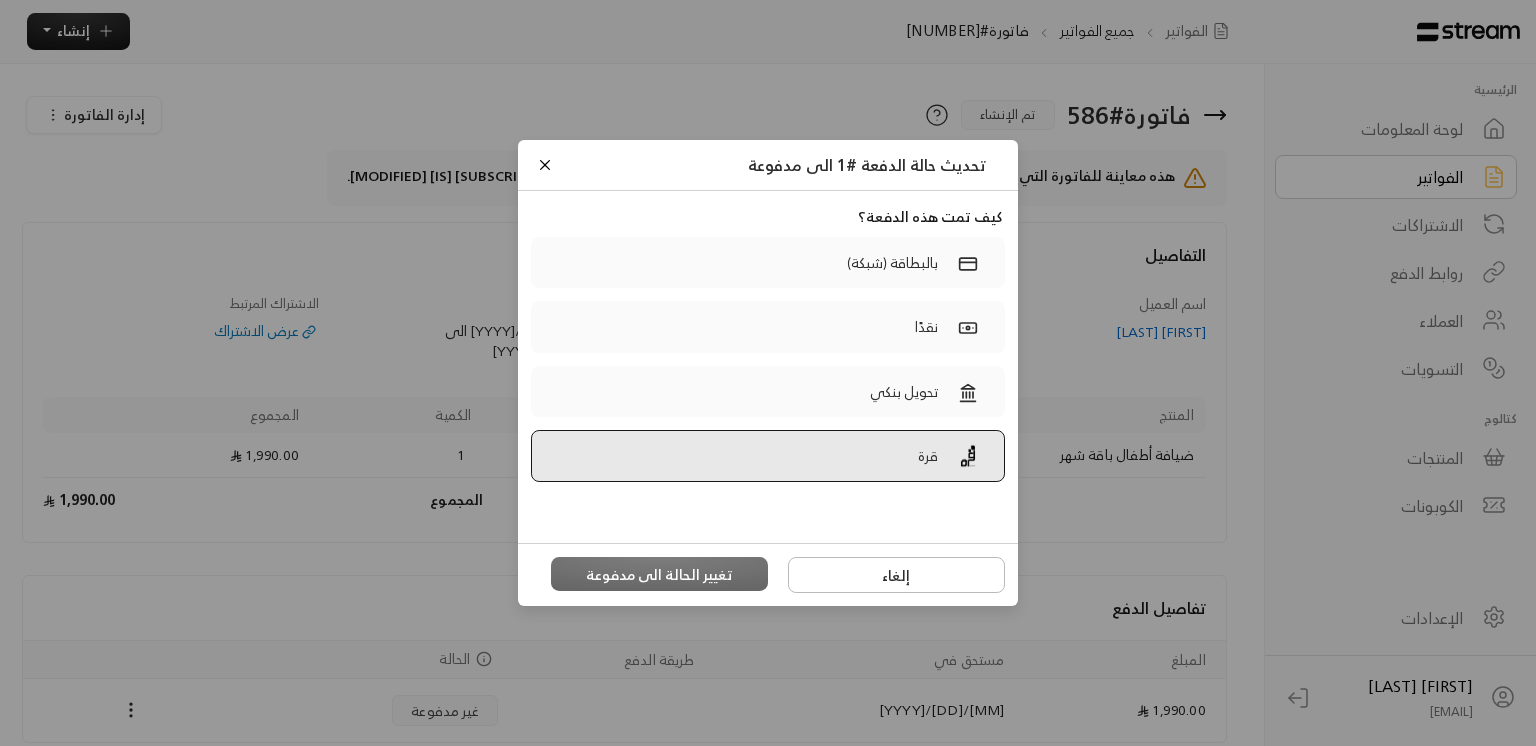 click on "قرة" at bounding box center (768, 456) 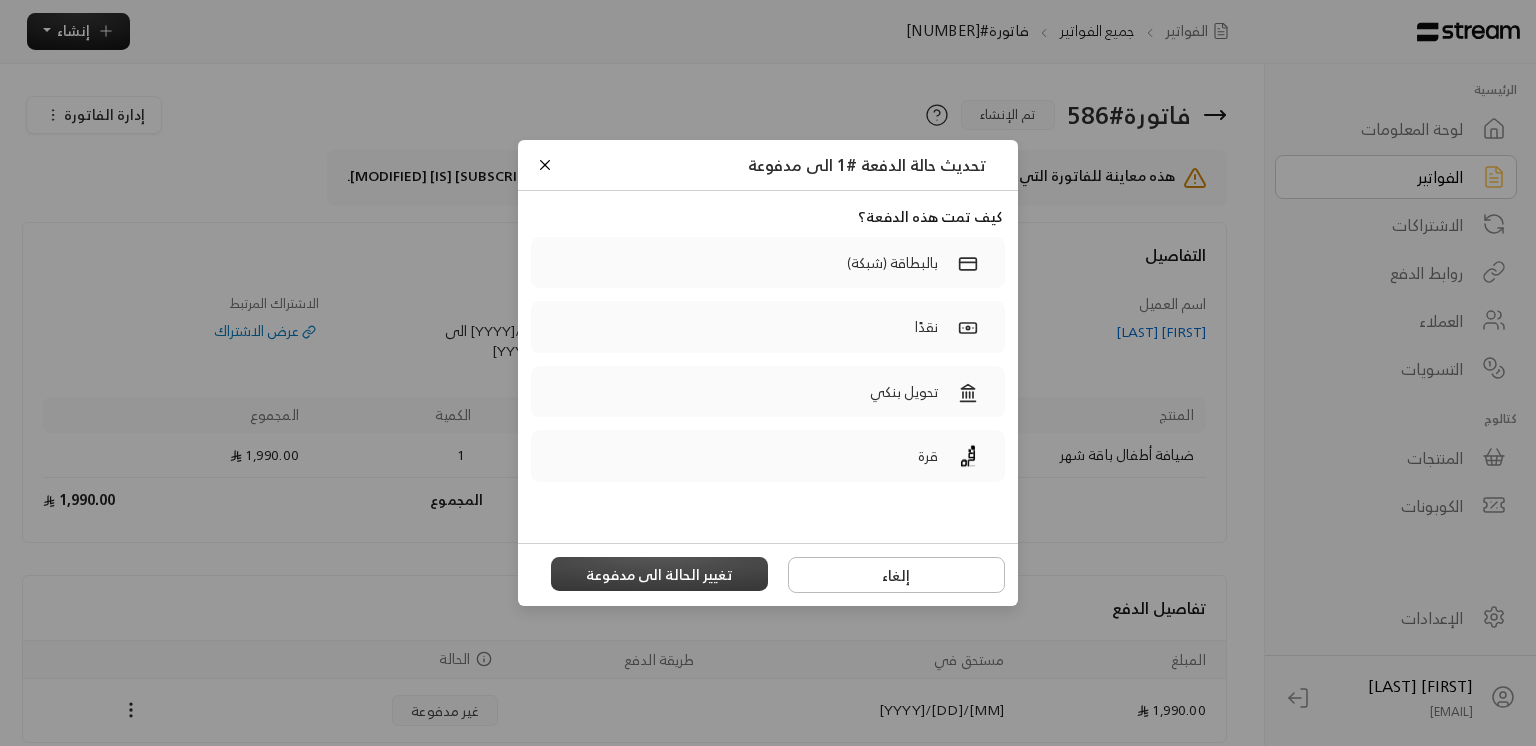 click on "تغيير الحالة الى مدفوعة" at bounding box center [660, 574] 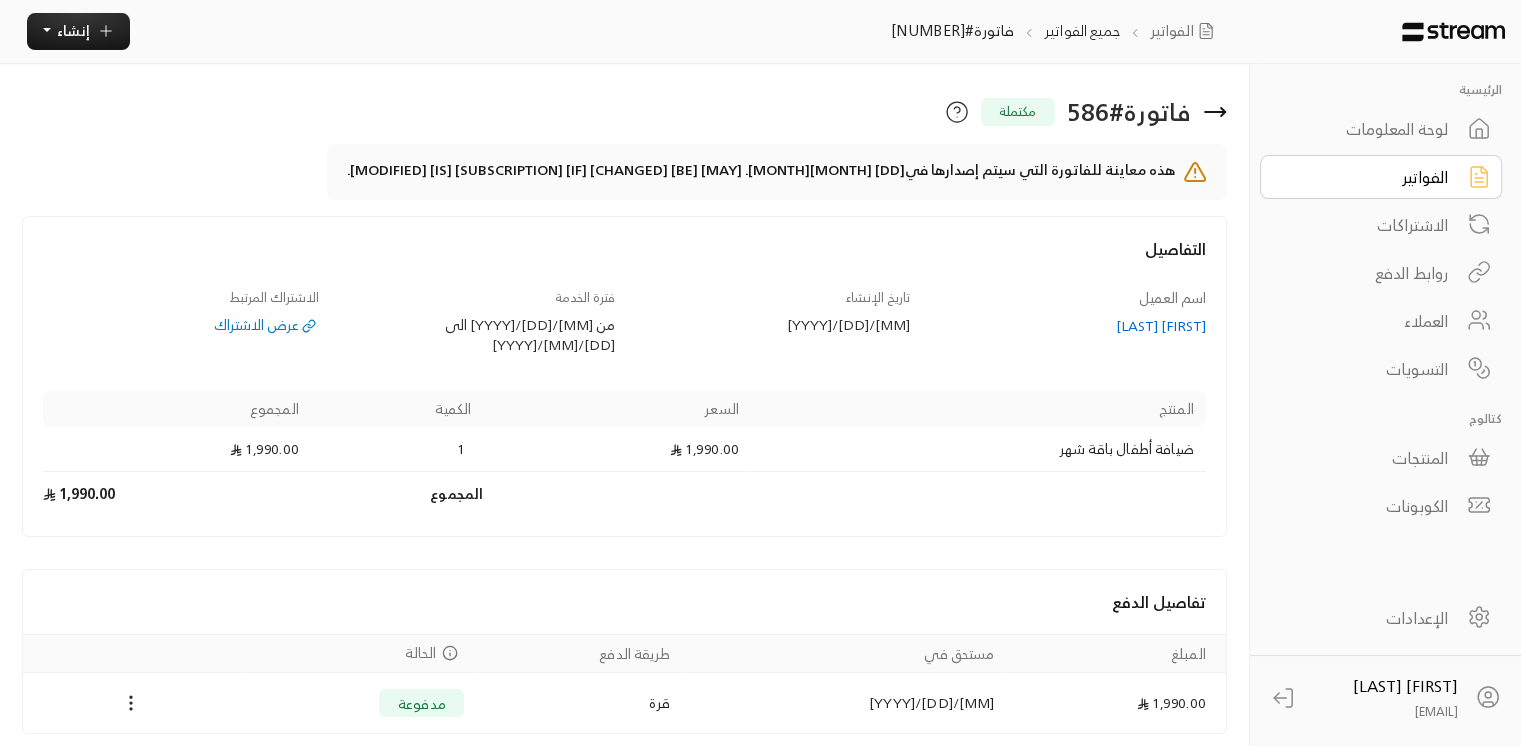 click on "الفواتير" at bounding box center (1367, 177) 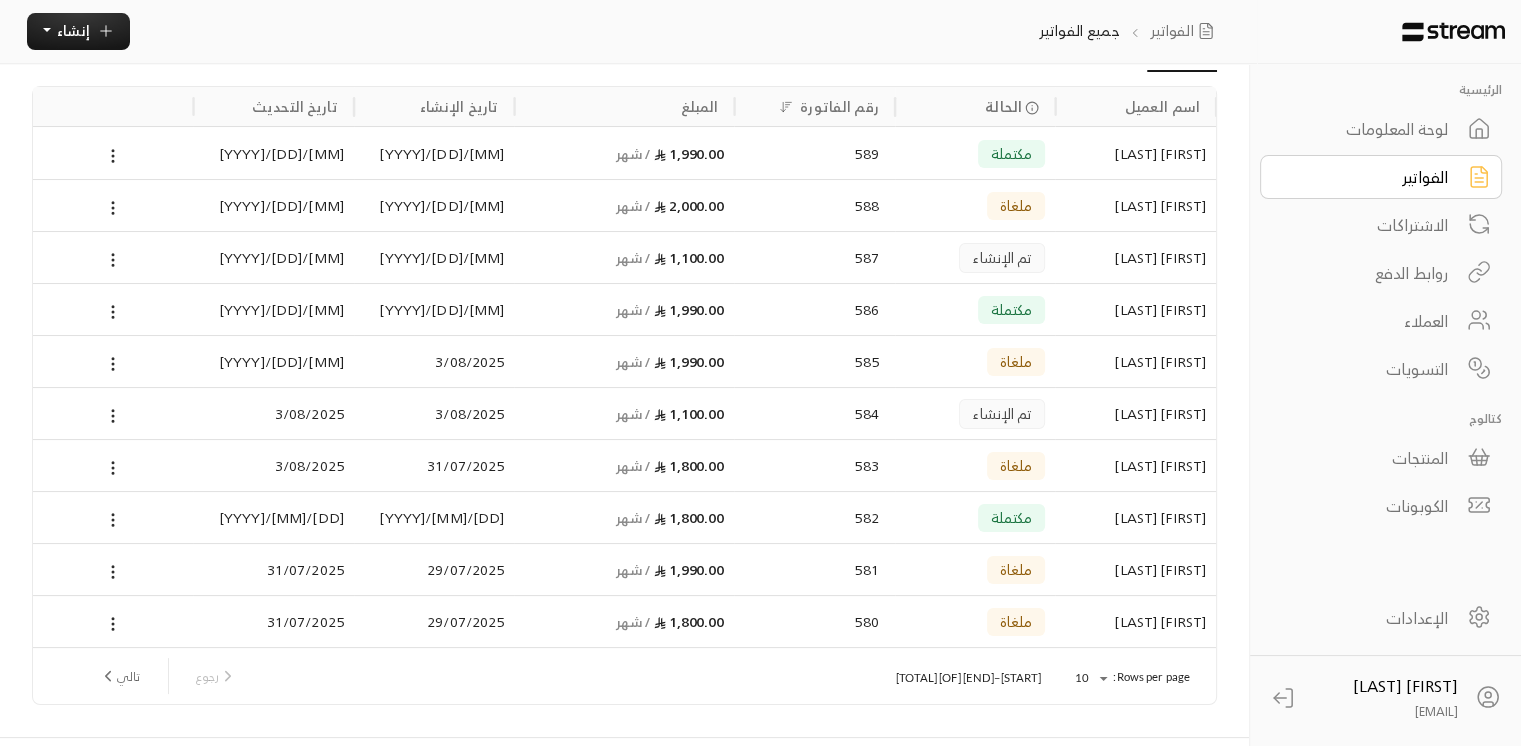scroll, scrollTop: 120, scrollLeft: 0, axis: vertical 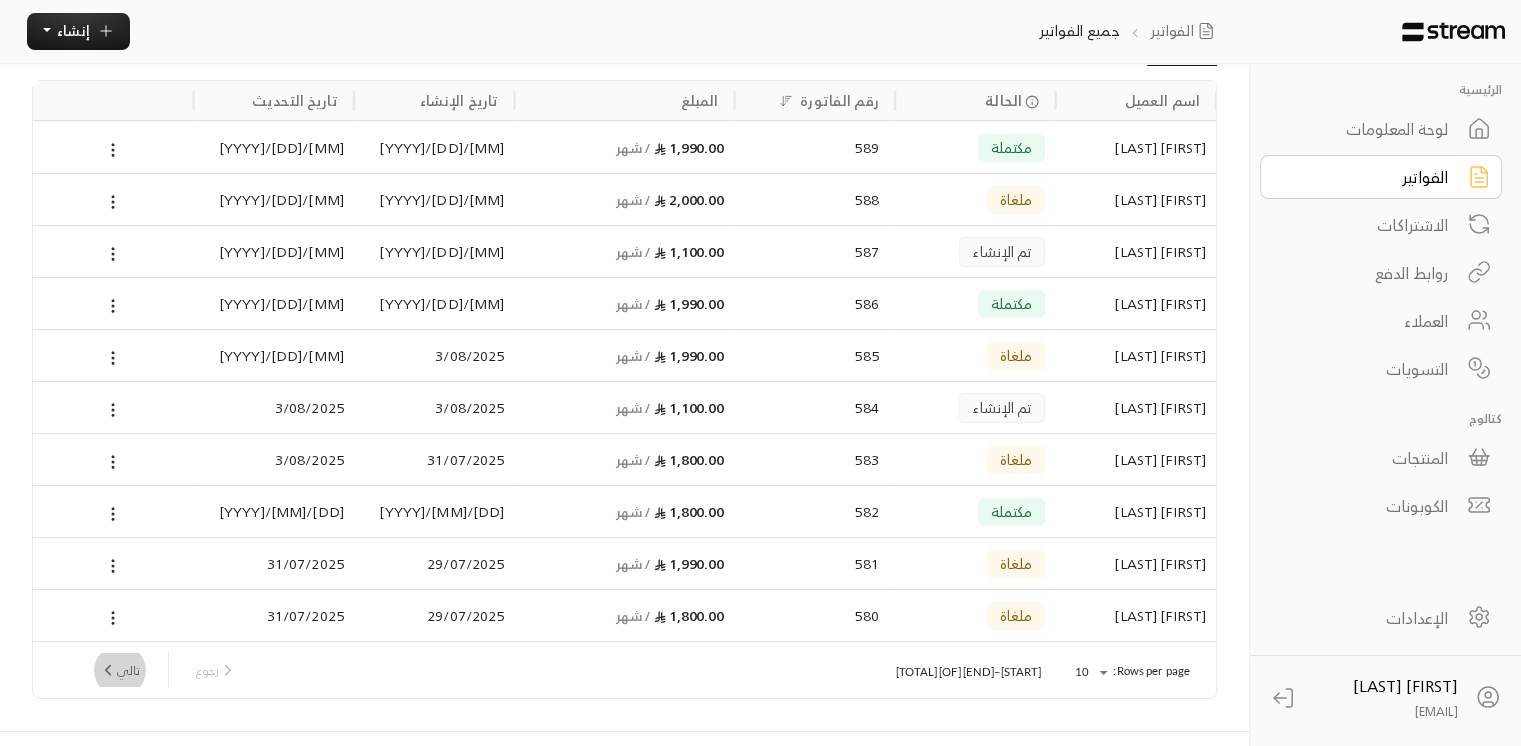 click on "تالي" at bounding box center [119, 670] 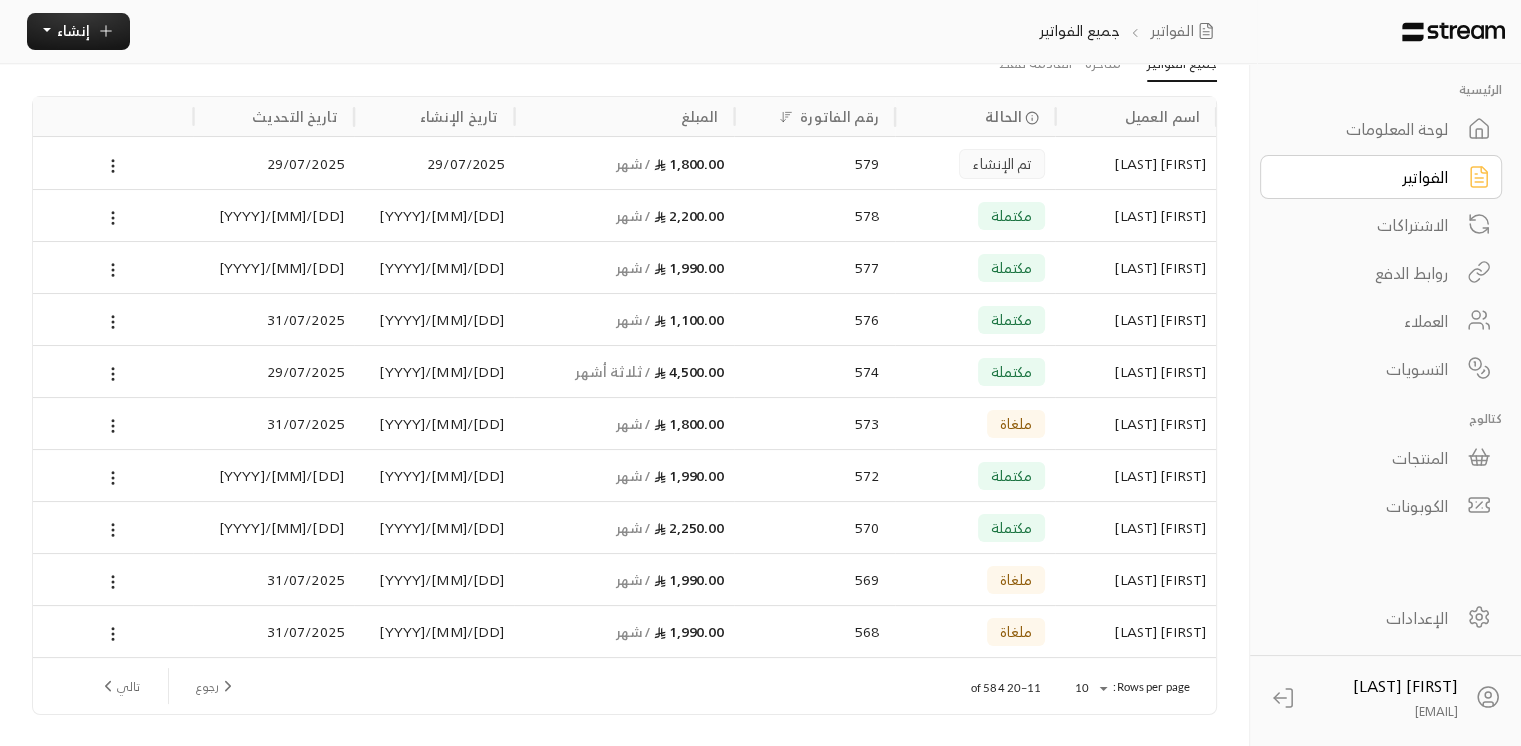 scroll, scrollTop: 164, scrollLeft: 0, axis: vertical 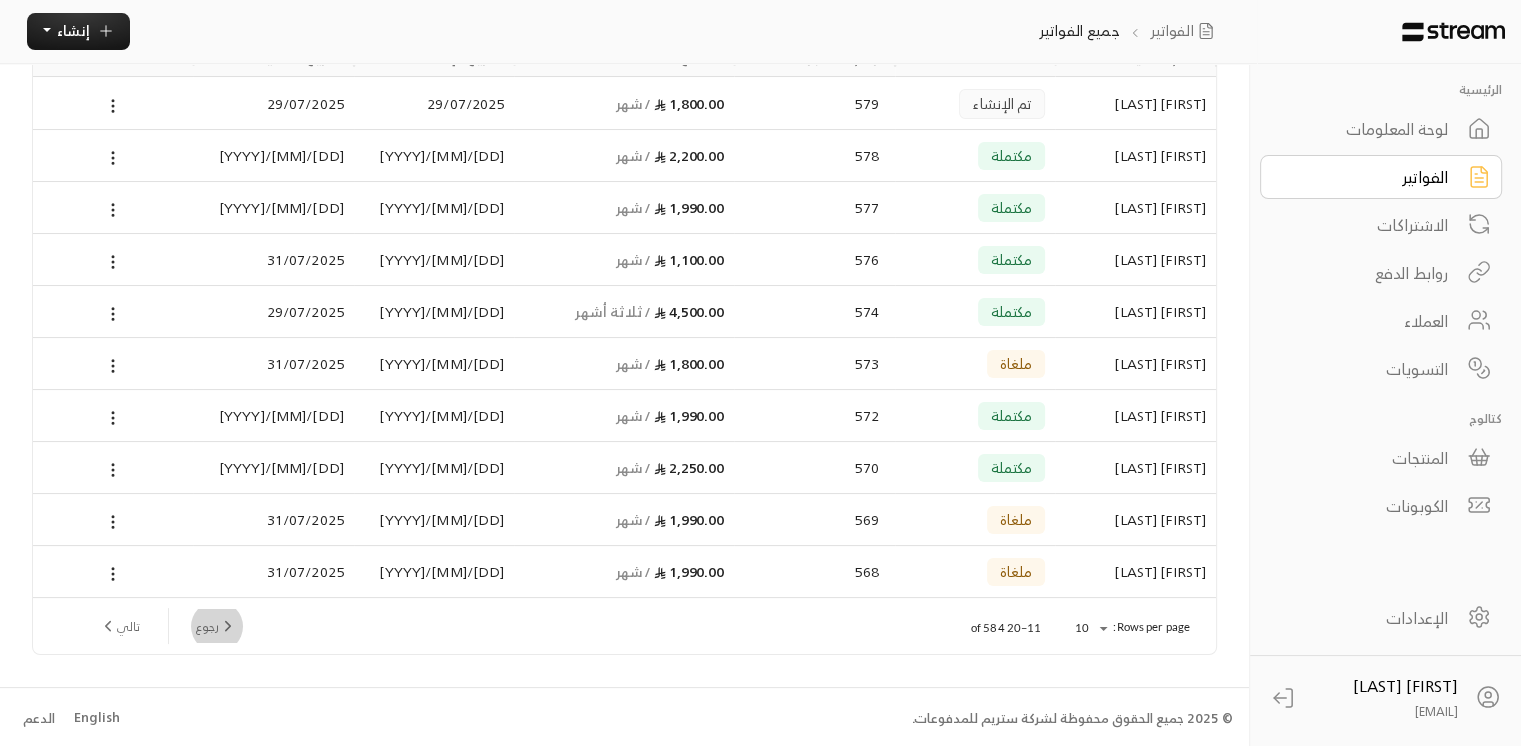 click 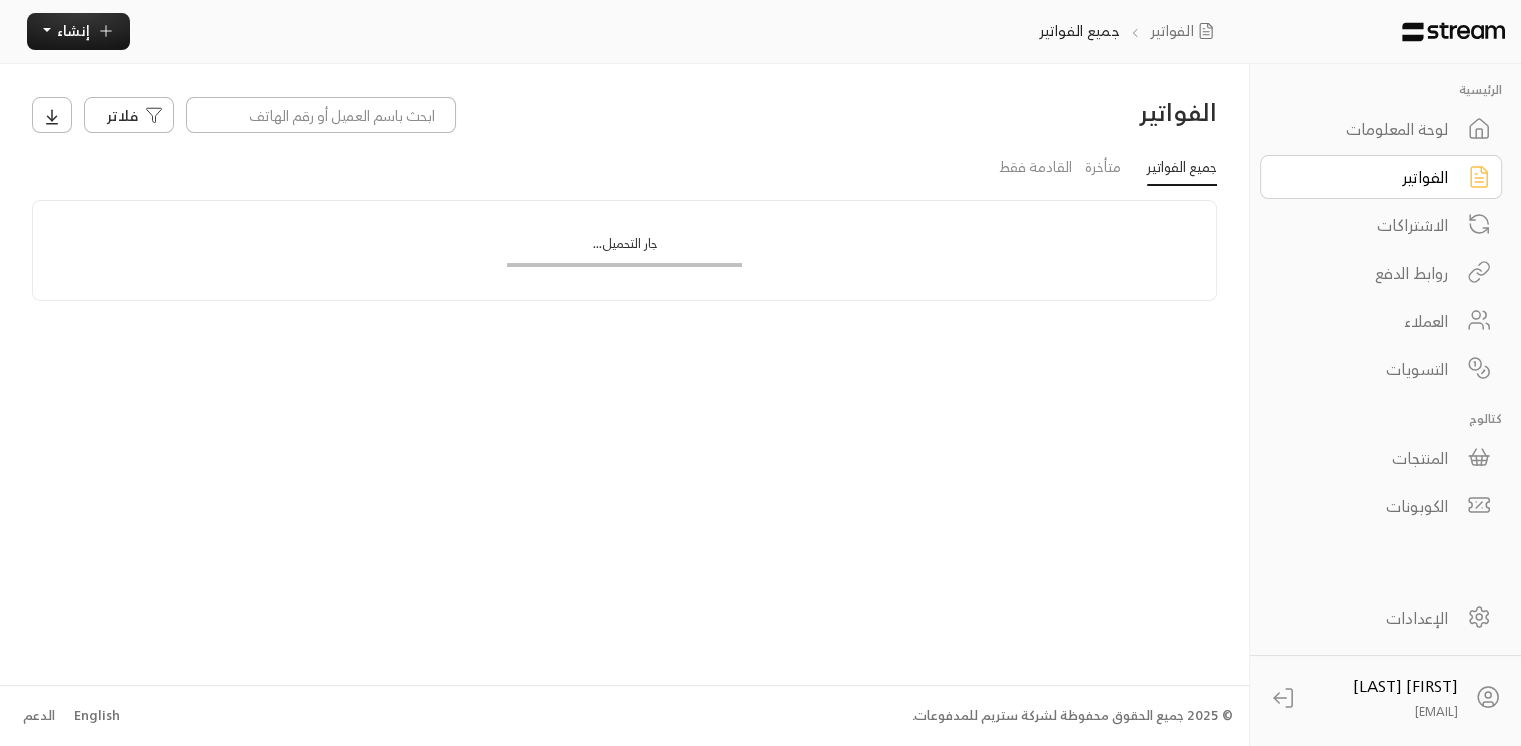 scroll, scrollTop: 0, scrollLeft: 0, axis: both 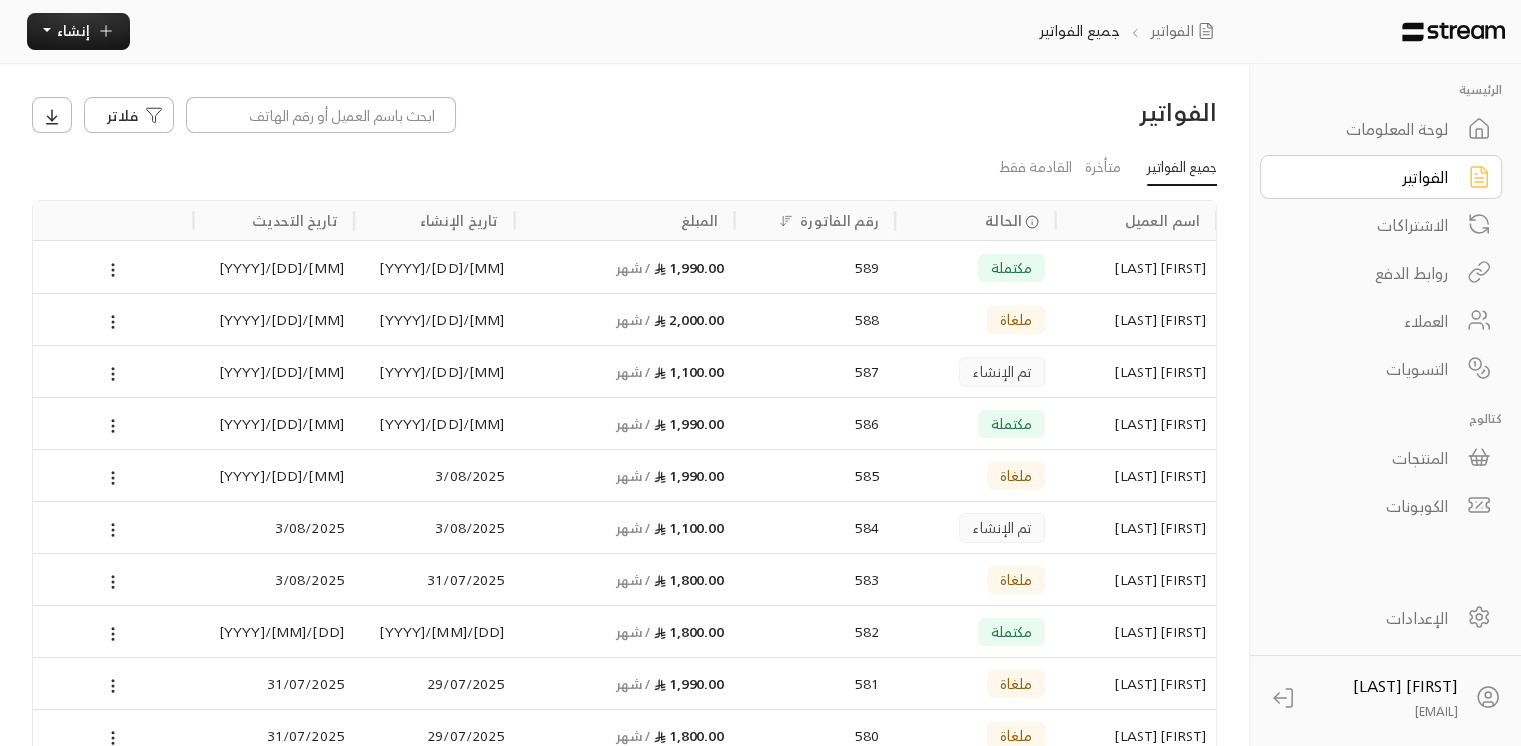 click on "لوحة المعلومات" at bounding box center [1367, 129] 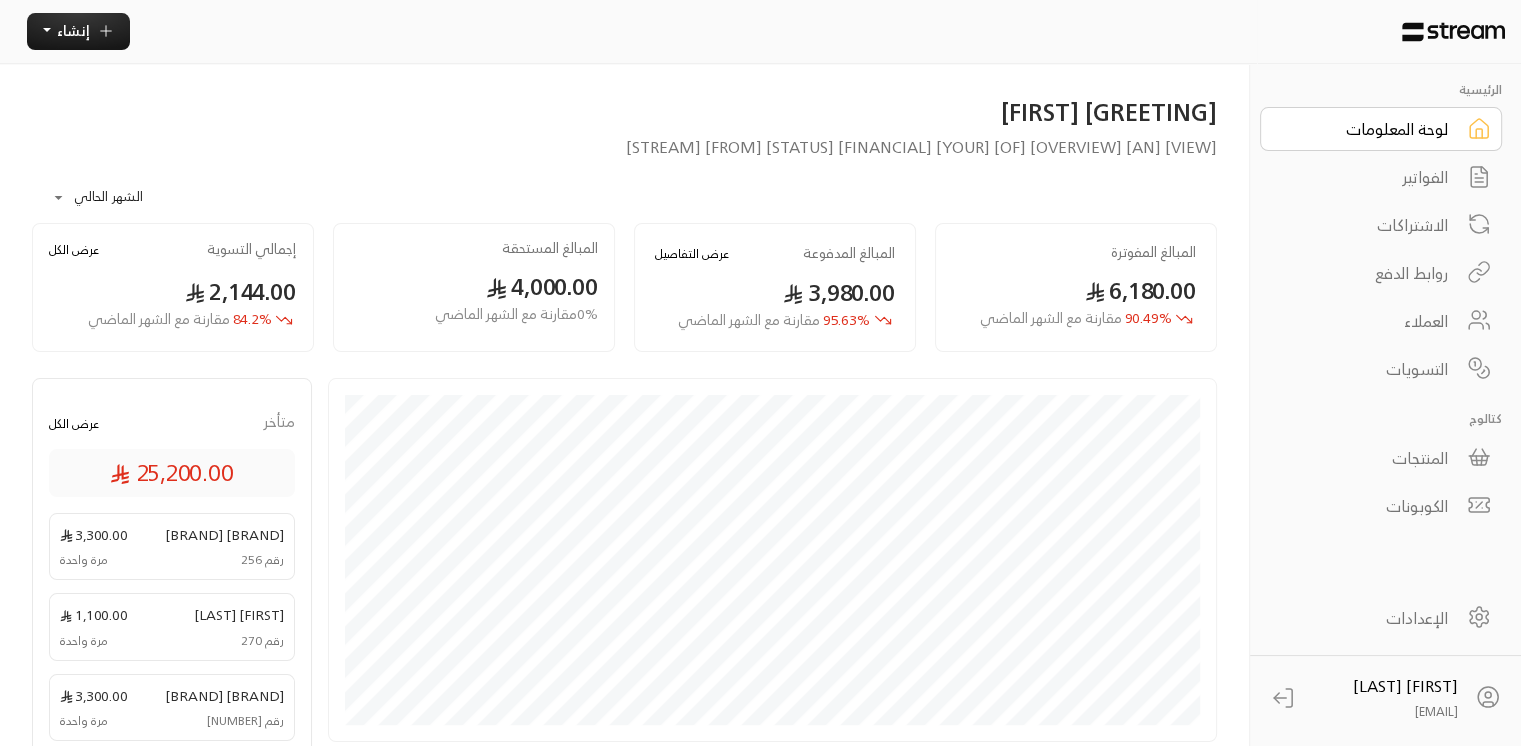 click on "عرض الكل" at bounding box center [74, 423] 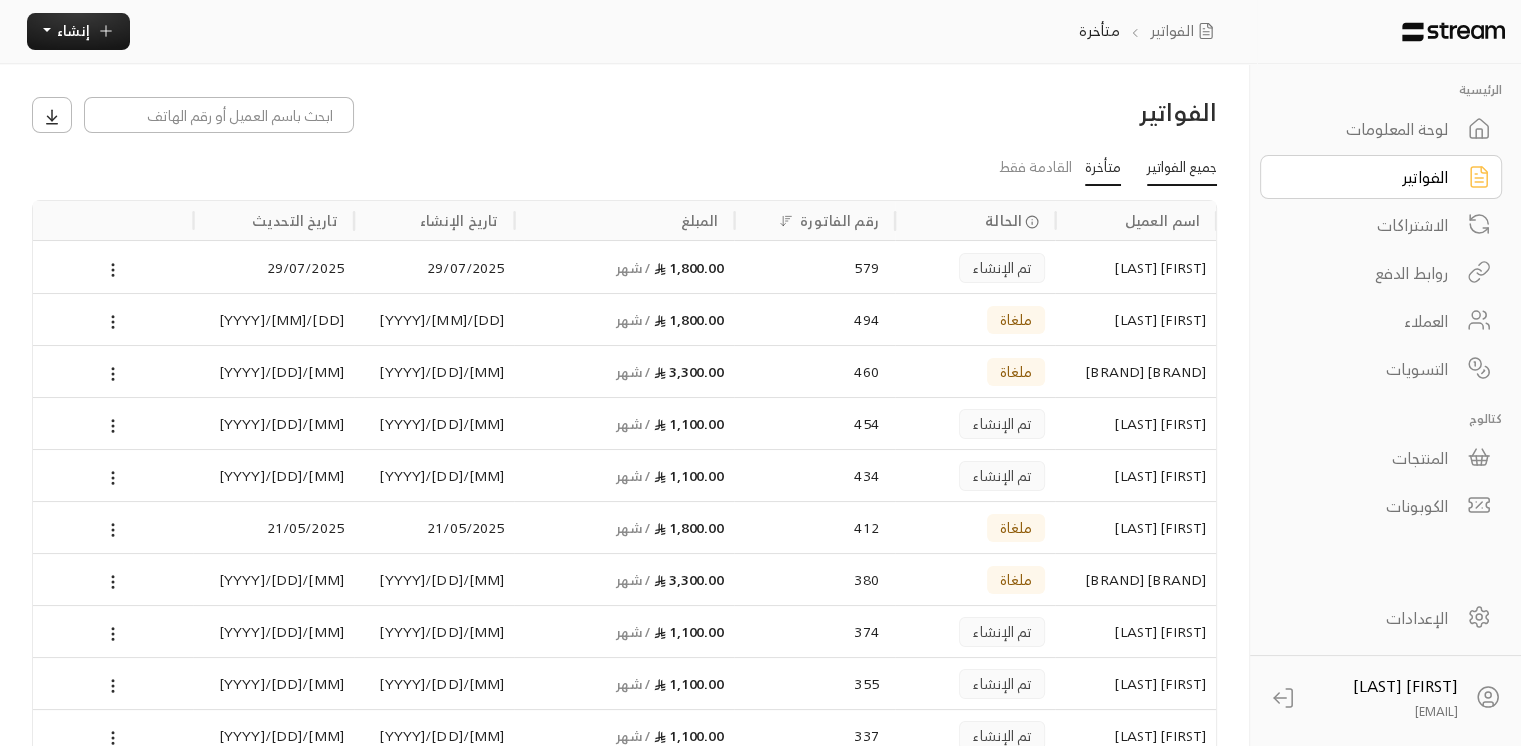 click on "جميع الفواتير" at bounding box center (1182, 169) 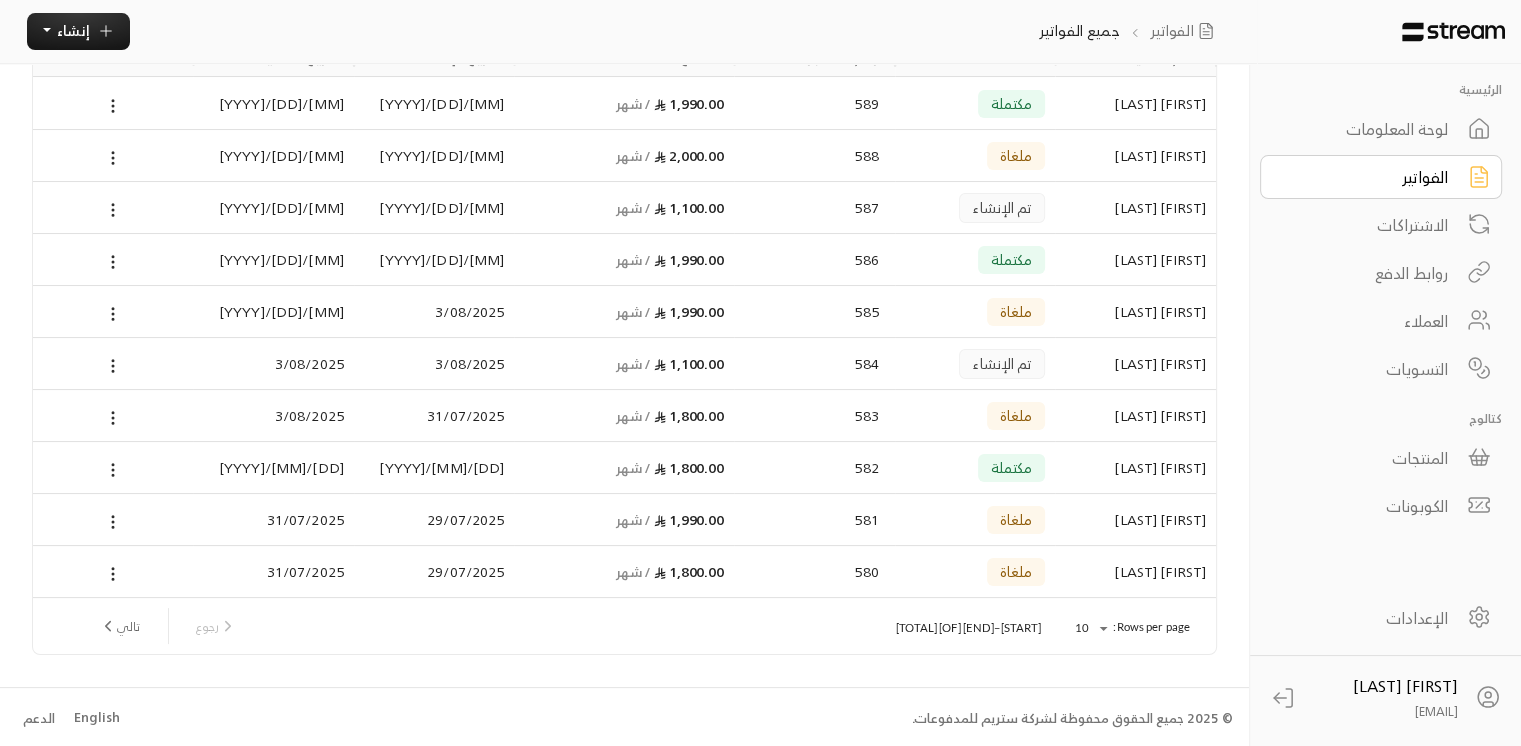 scroll, scrollTop: 164, scrollLeft: 0, axis: vertical 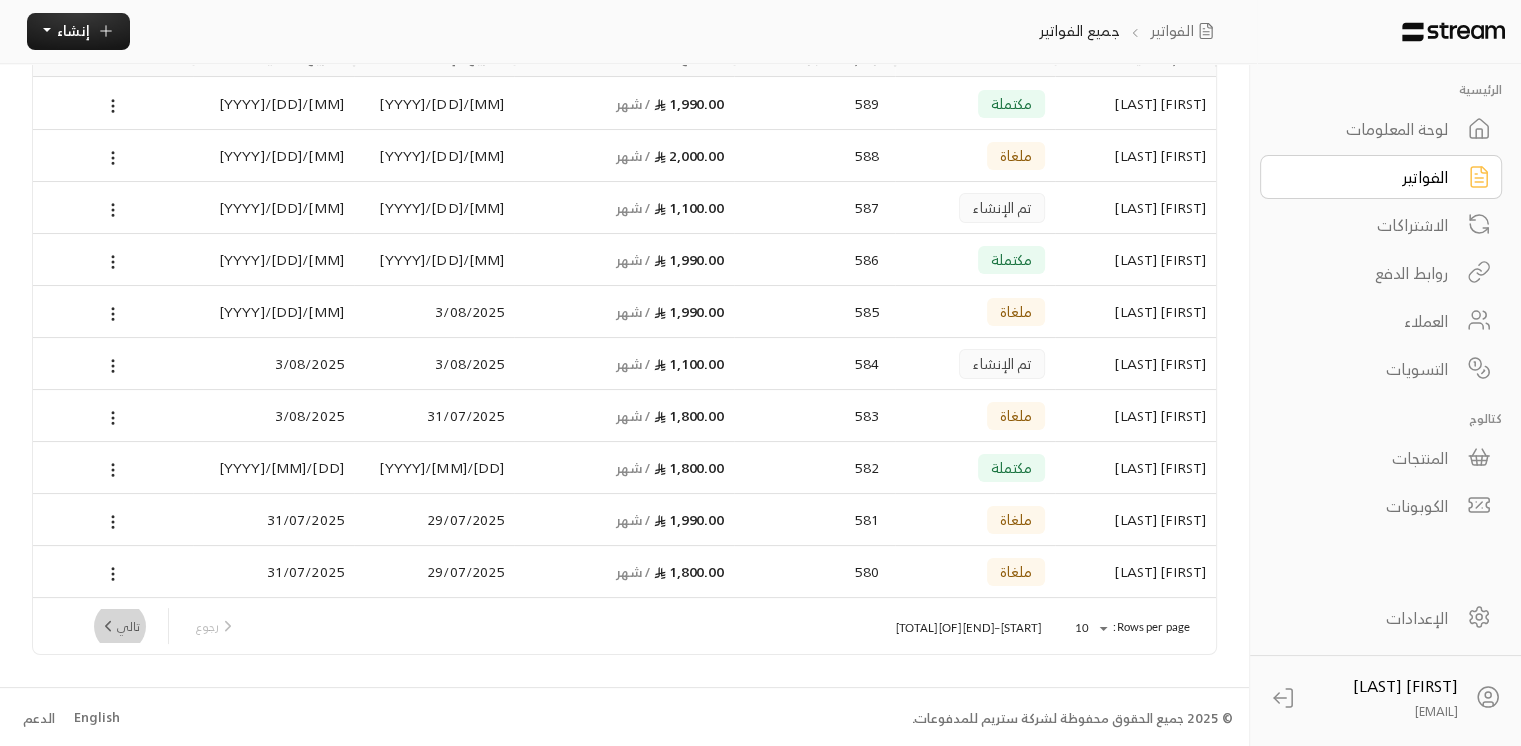 click on "تالي" at bounding box center [119, 626] 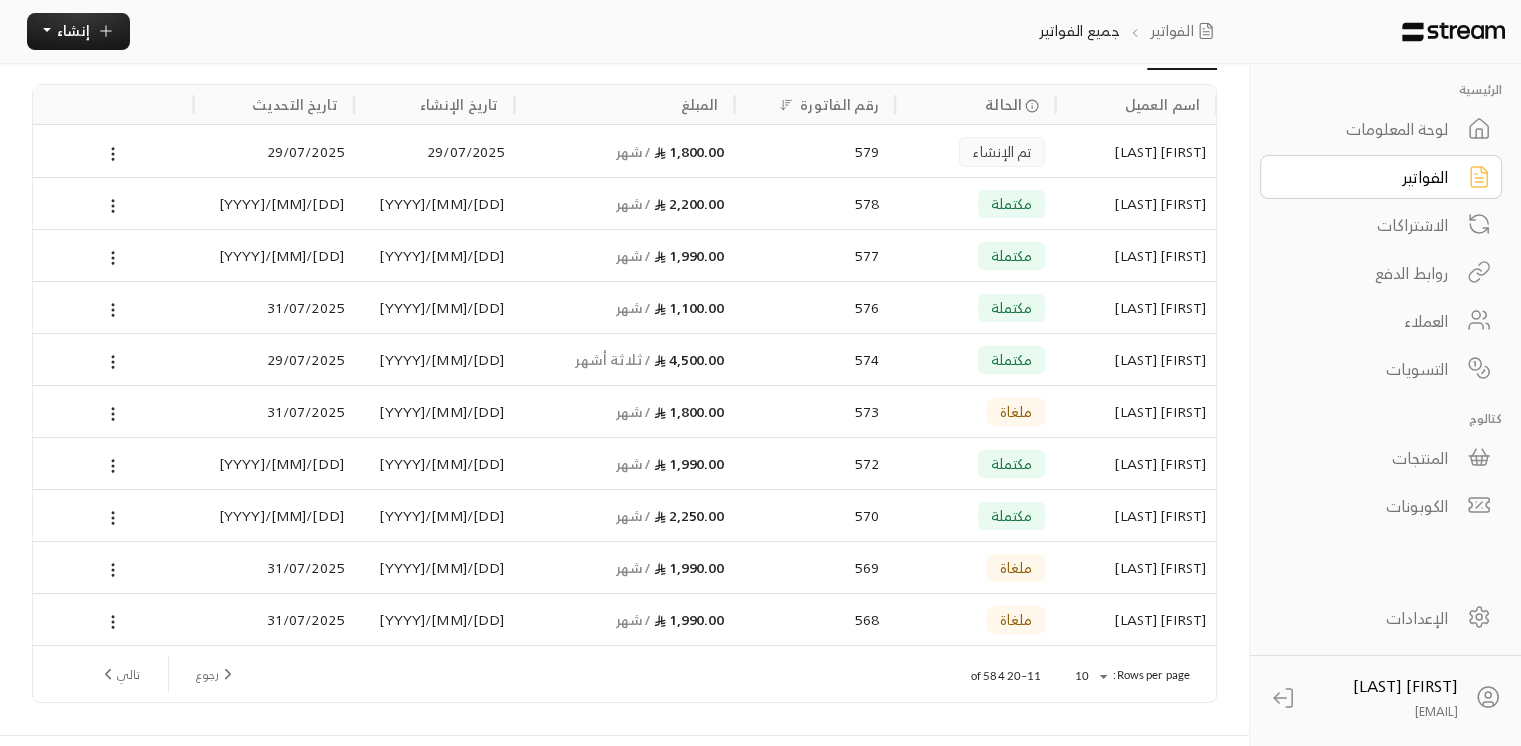 scroll, scrollTop: 120, scrollLeft: 0, axis: vertical 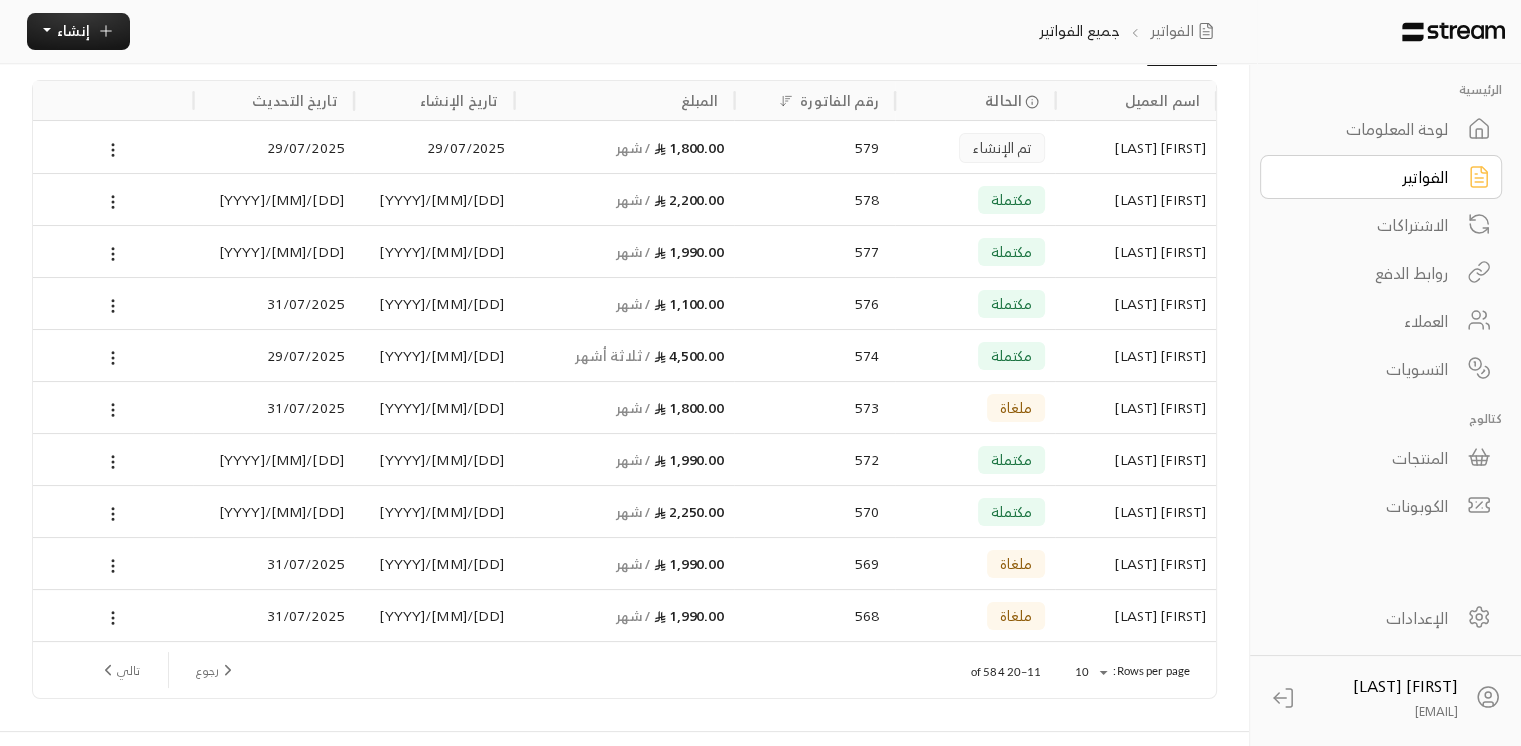 click on "لوحة المعلومات" at bounding box center [1381, 129] 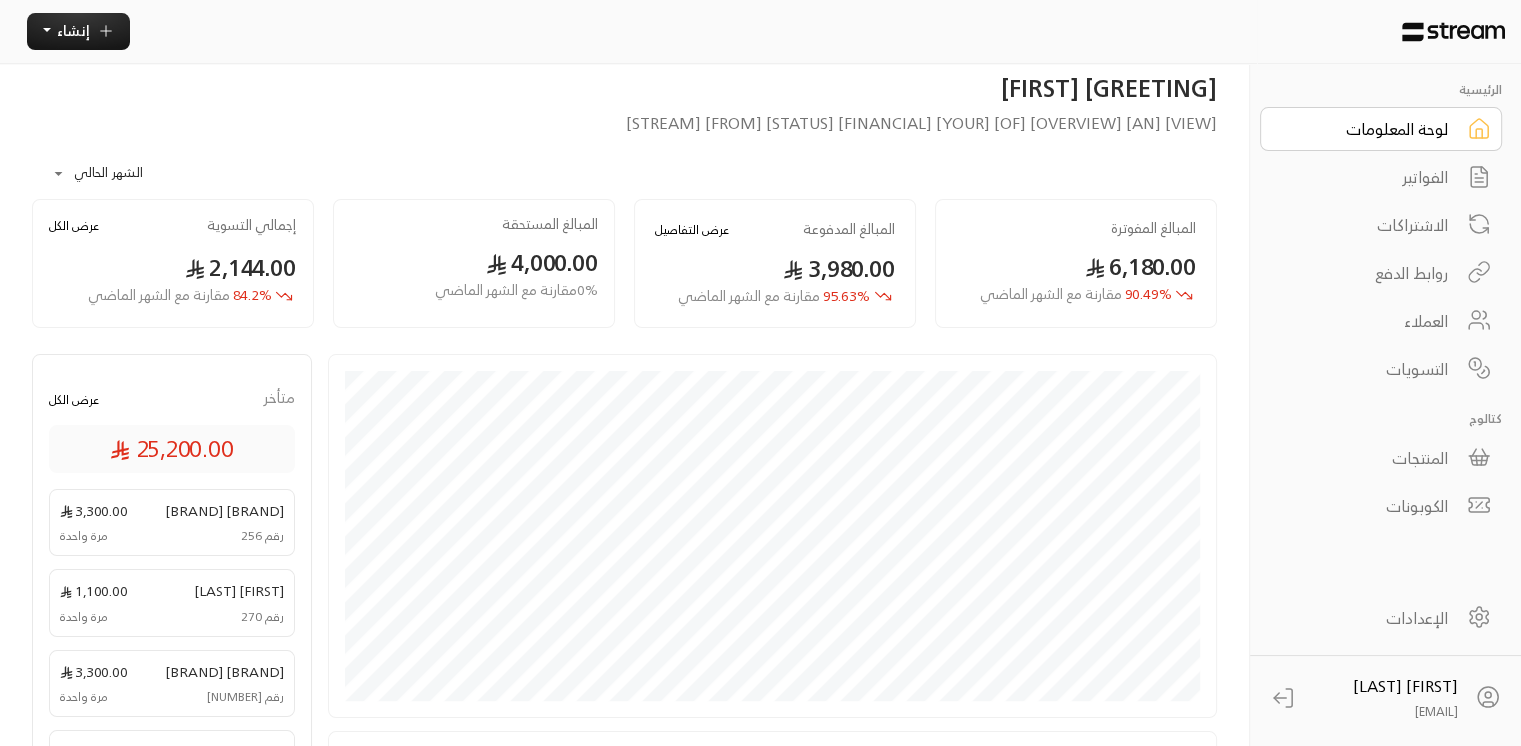 scroll, scrollTop: 0, scrollLeft: 0, axis: both 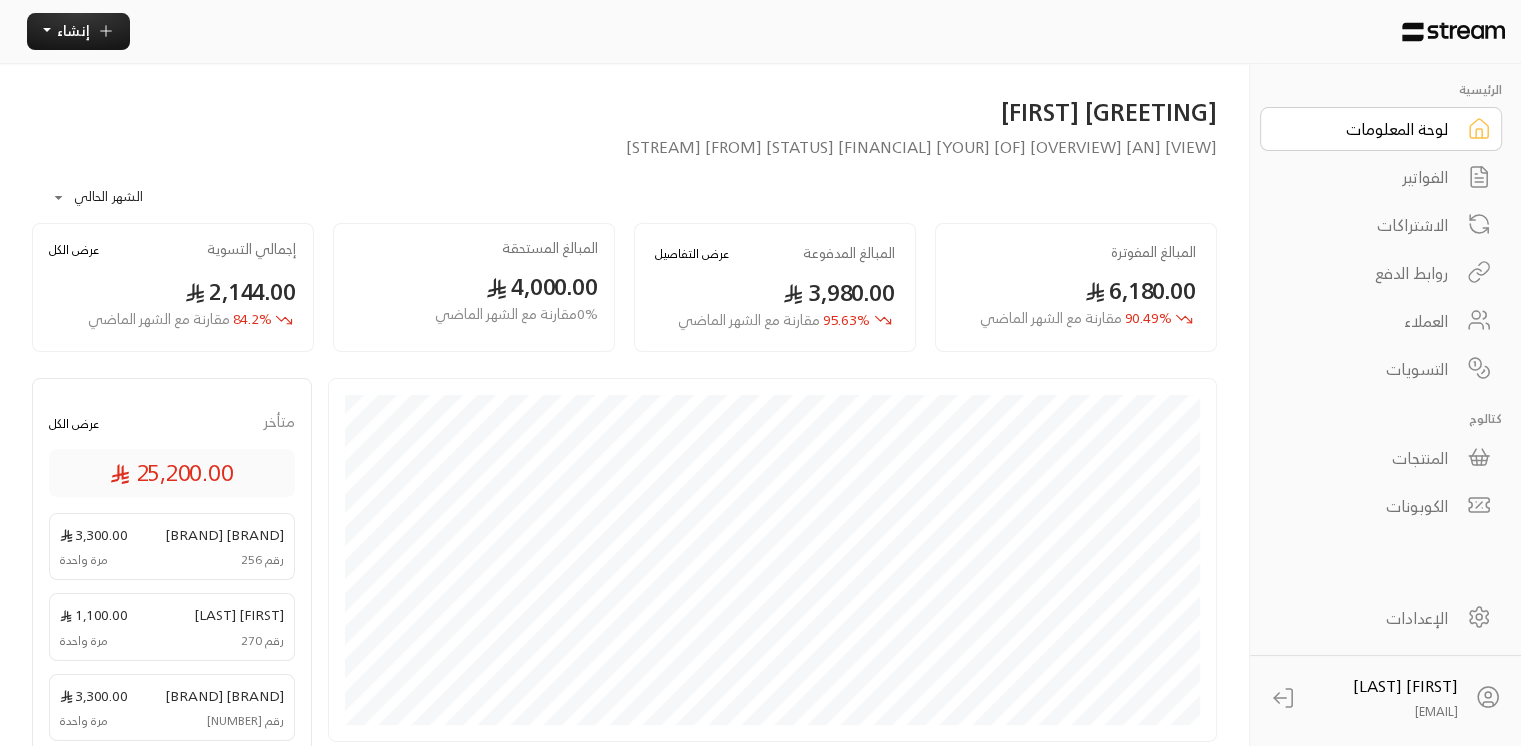 click on "الفواتير" at bounding box center (1367, 177) 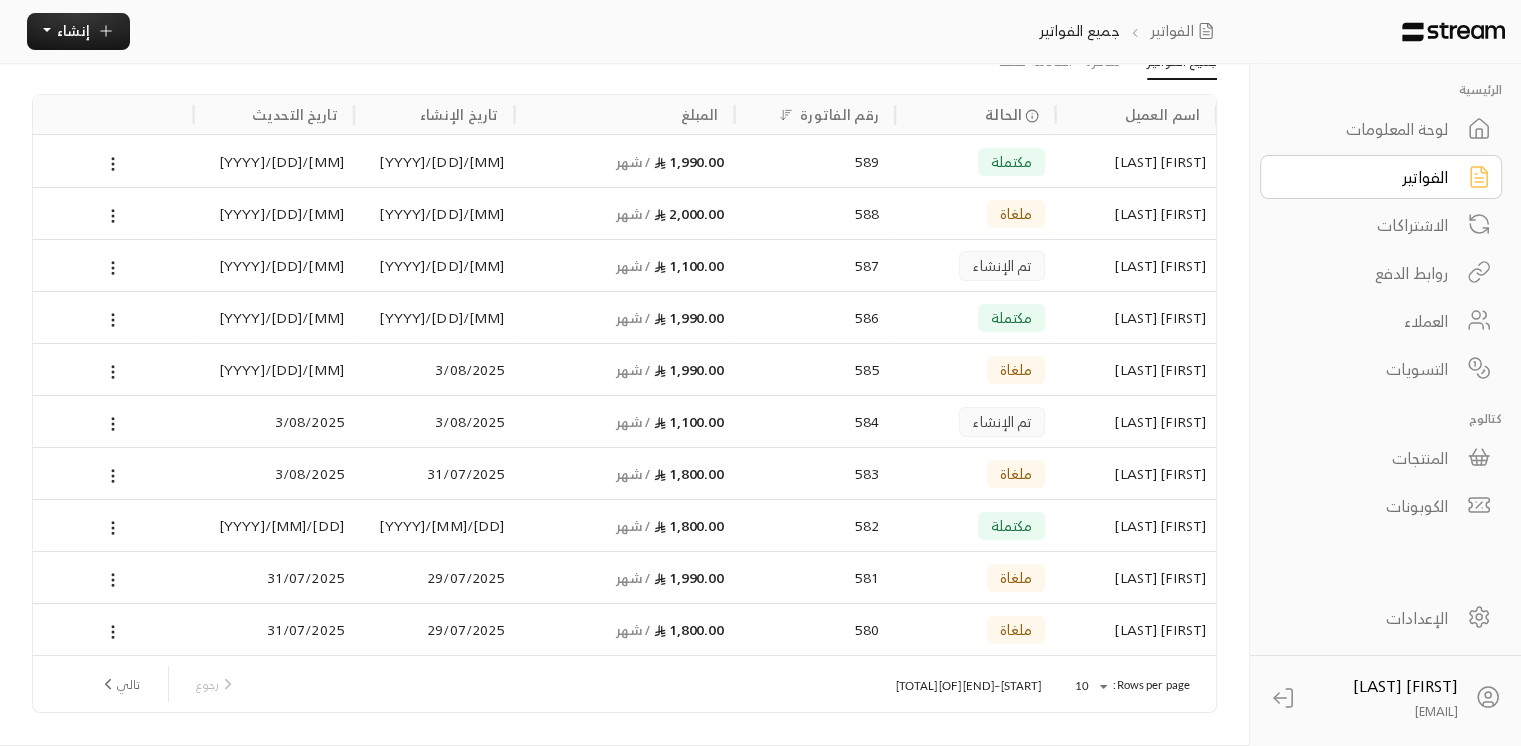 scroll, scrollTop: 164, scrollLeft: 0, axis: vertical 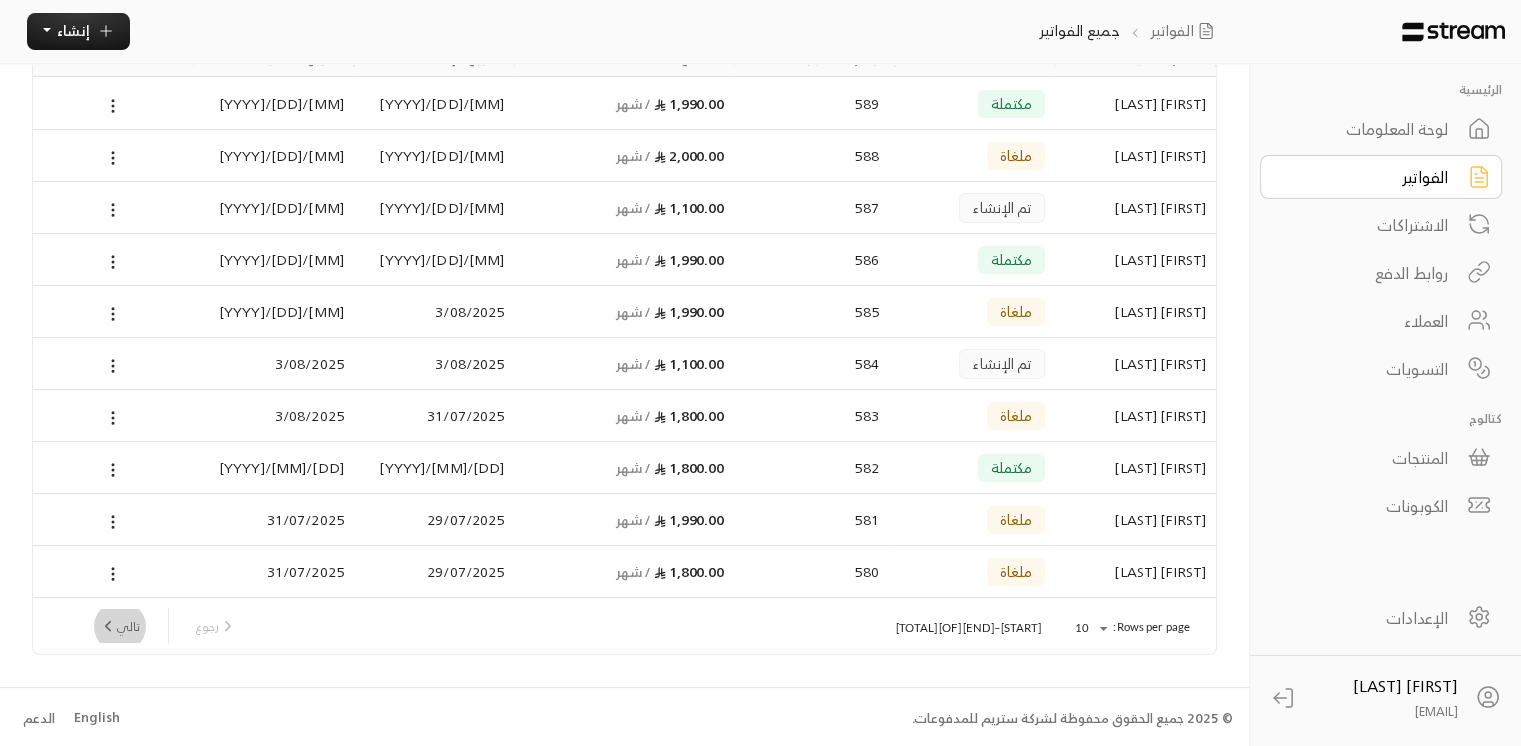 click on "تالي" at bounding box center [119, 626] 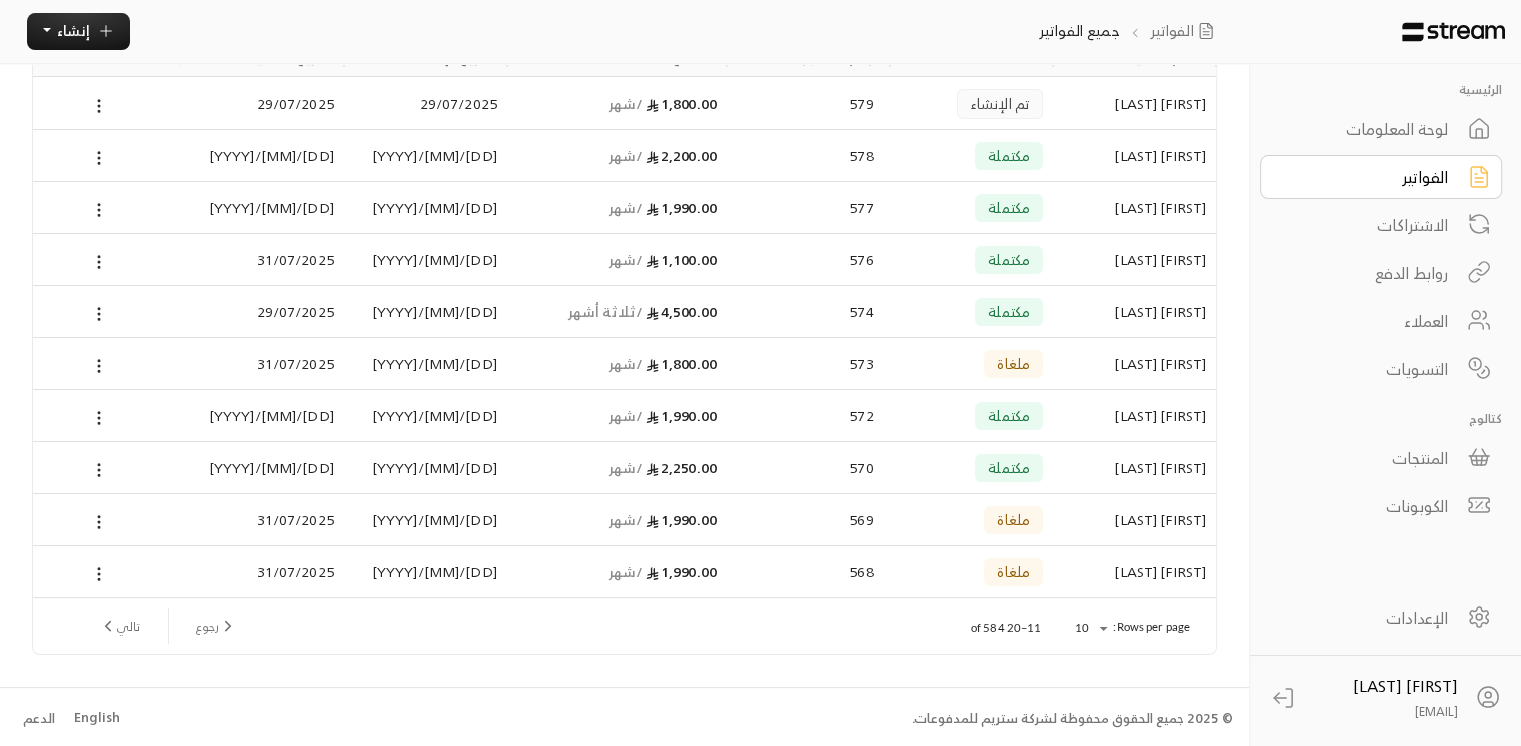 scroll, scrollTop: 0, scrollLeft: 0, axis: both 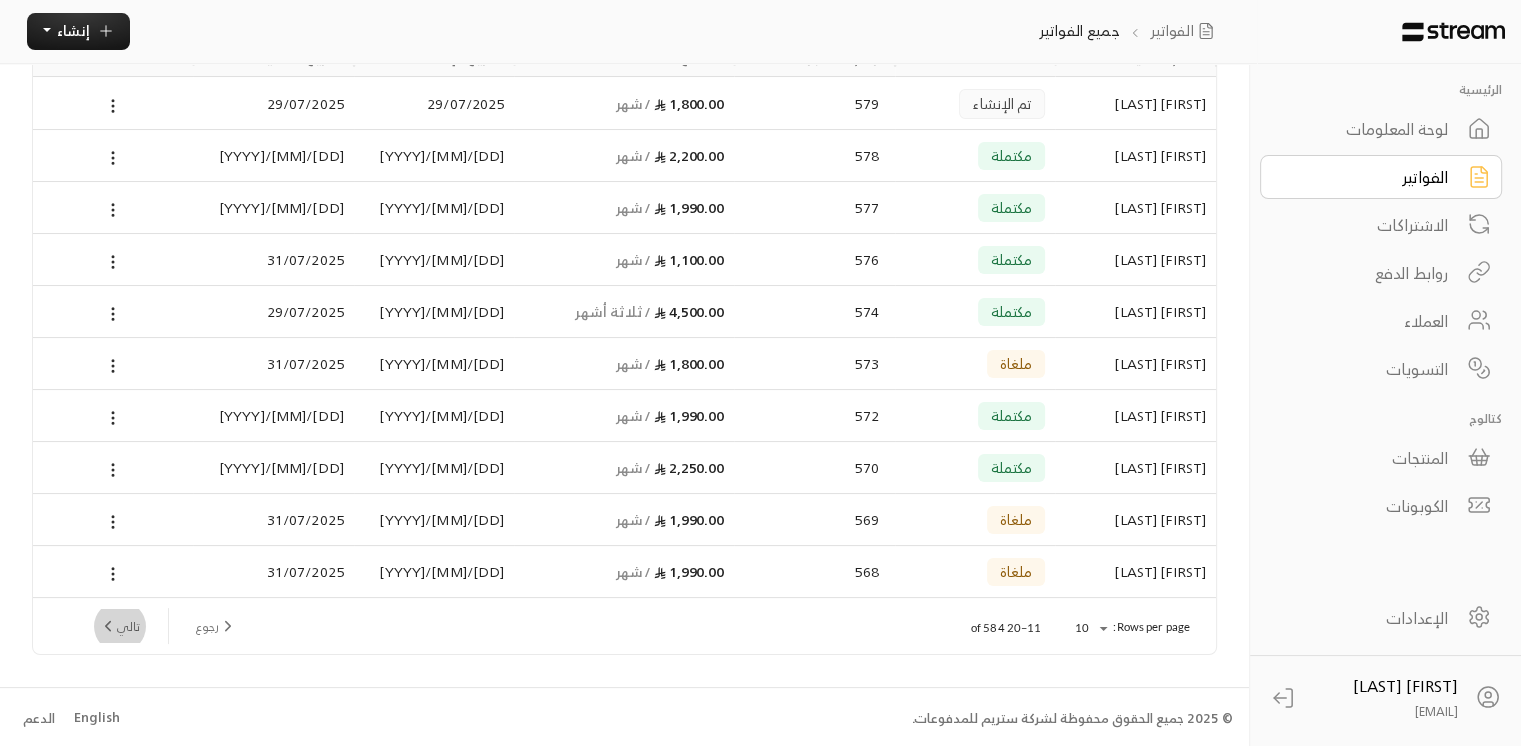 click on "تالي" at bounding box center [119, 626] 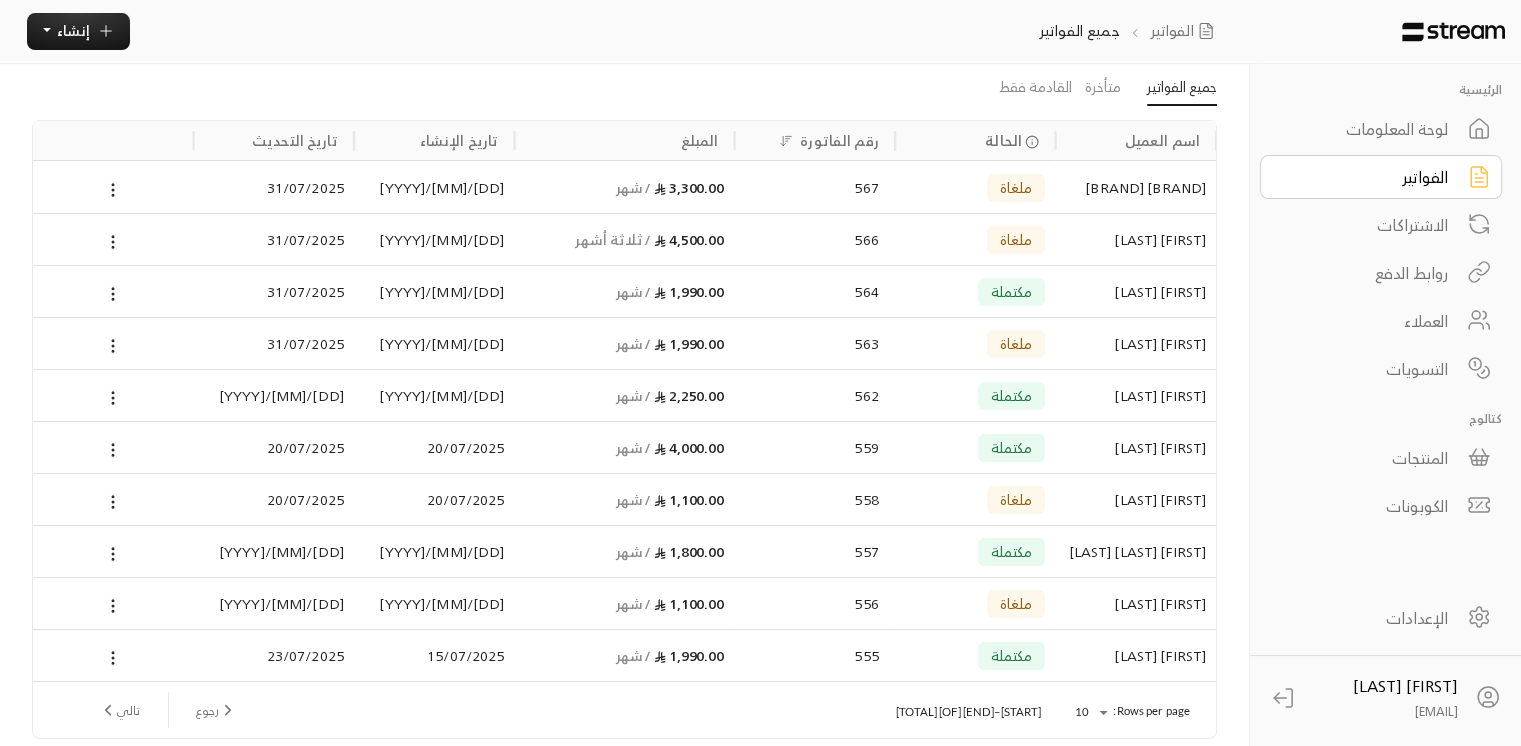scroll, scrollTop: 120, scrollLeft: 0, axis: vertical 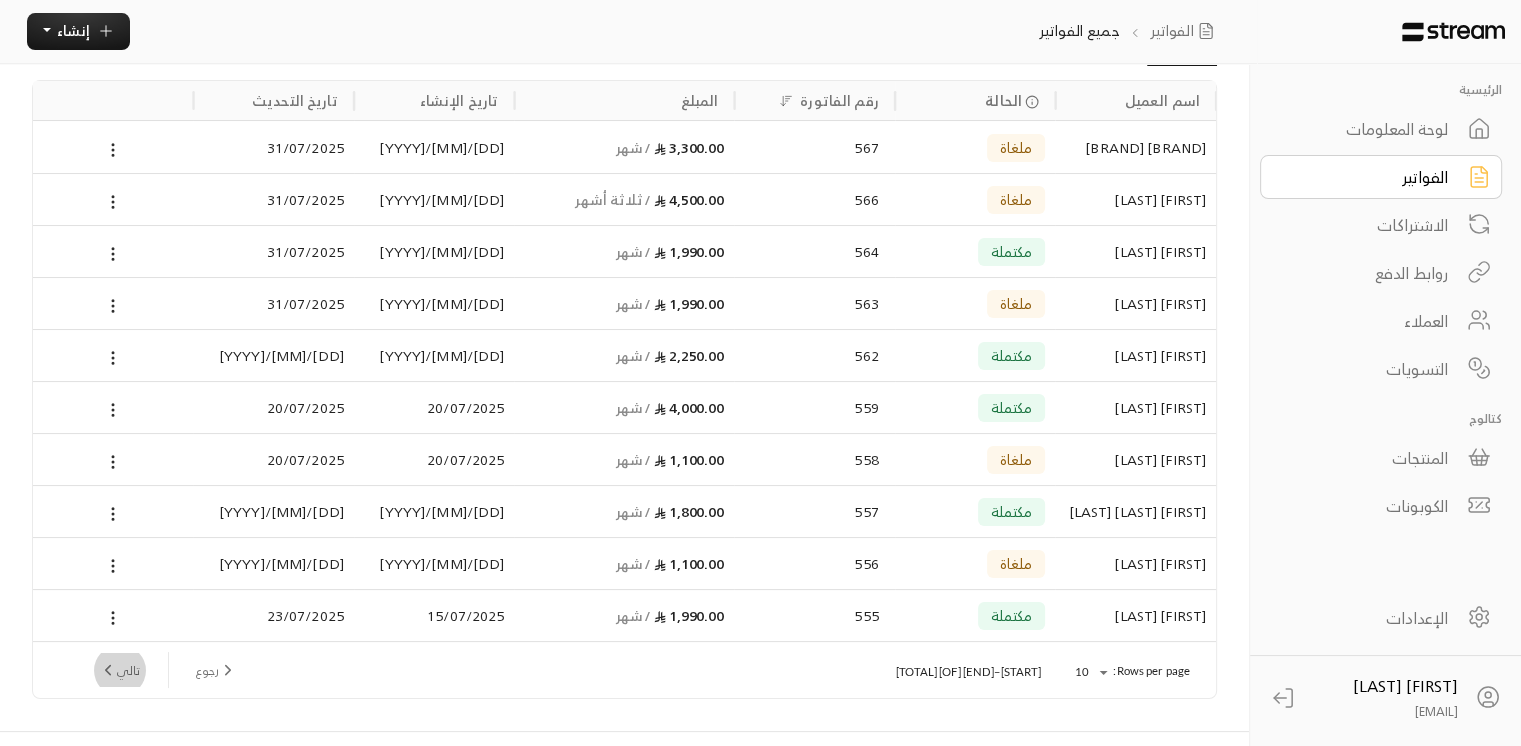 click on "تالي" at bounding box center [119, 670] 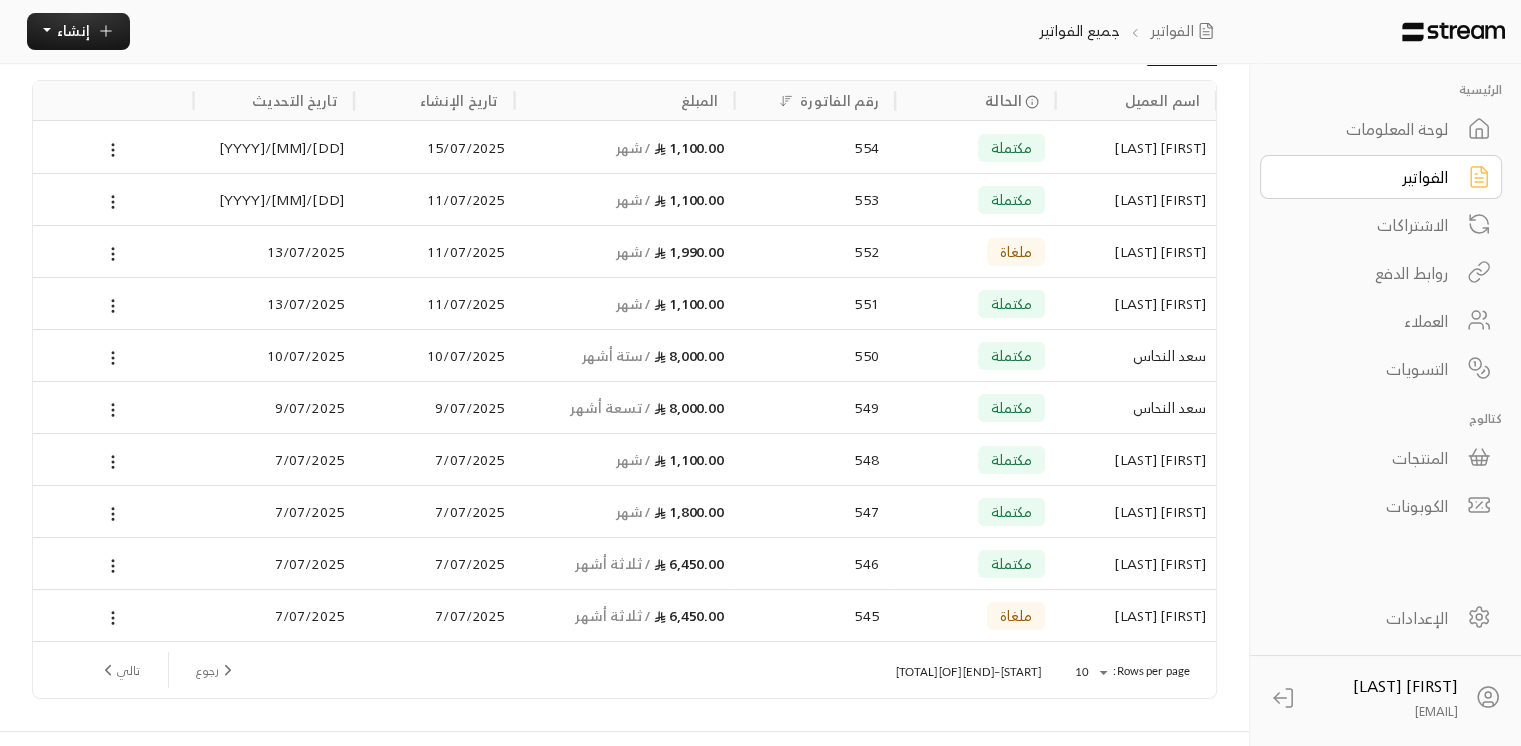 scroll, scrollTop: 164, scrollLeft: 0, axis: vertical 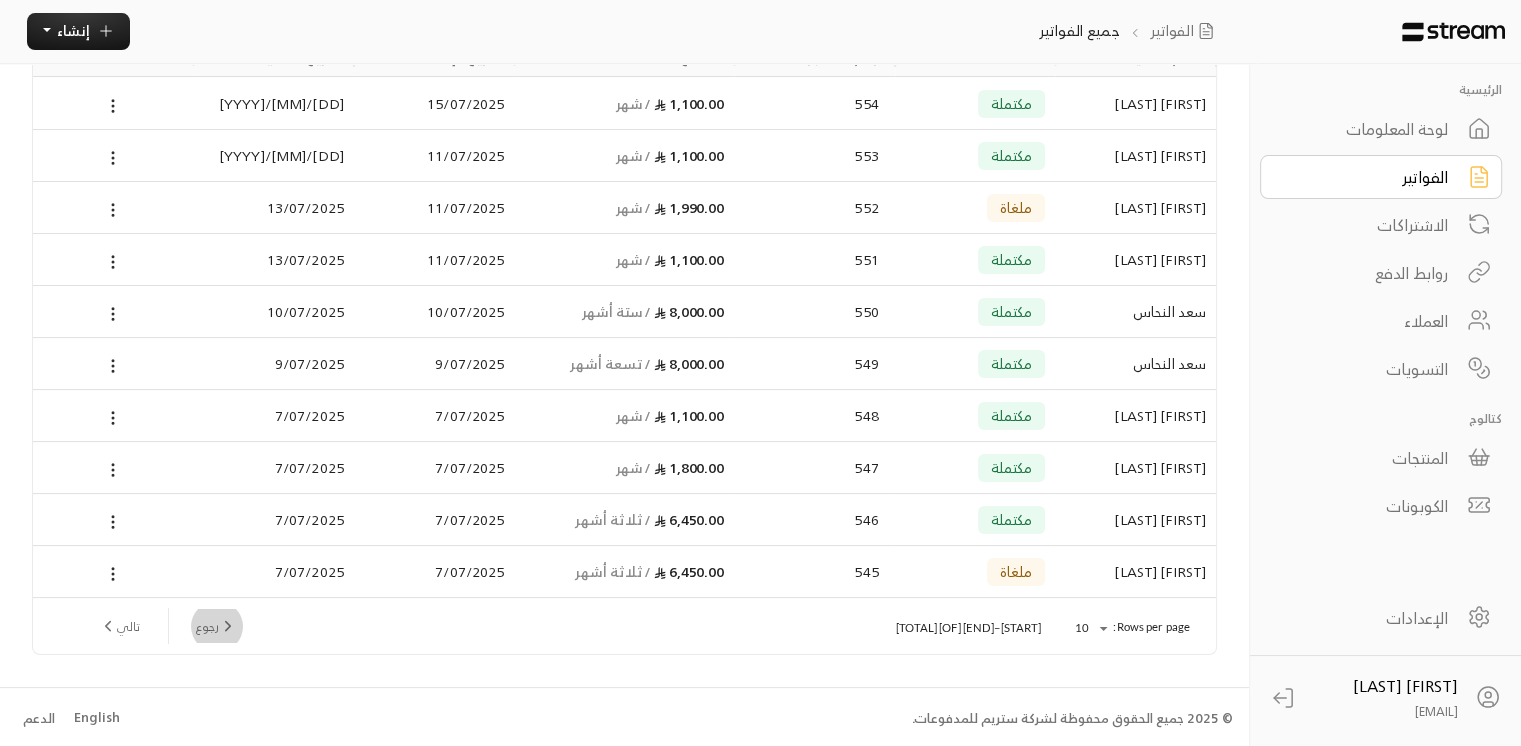 click on "رجوع" at bounding box center [216, 626] 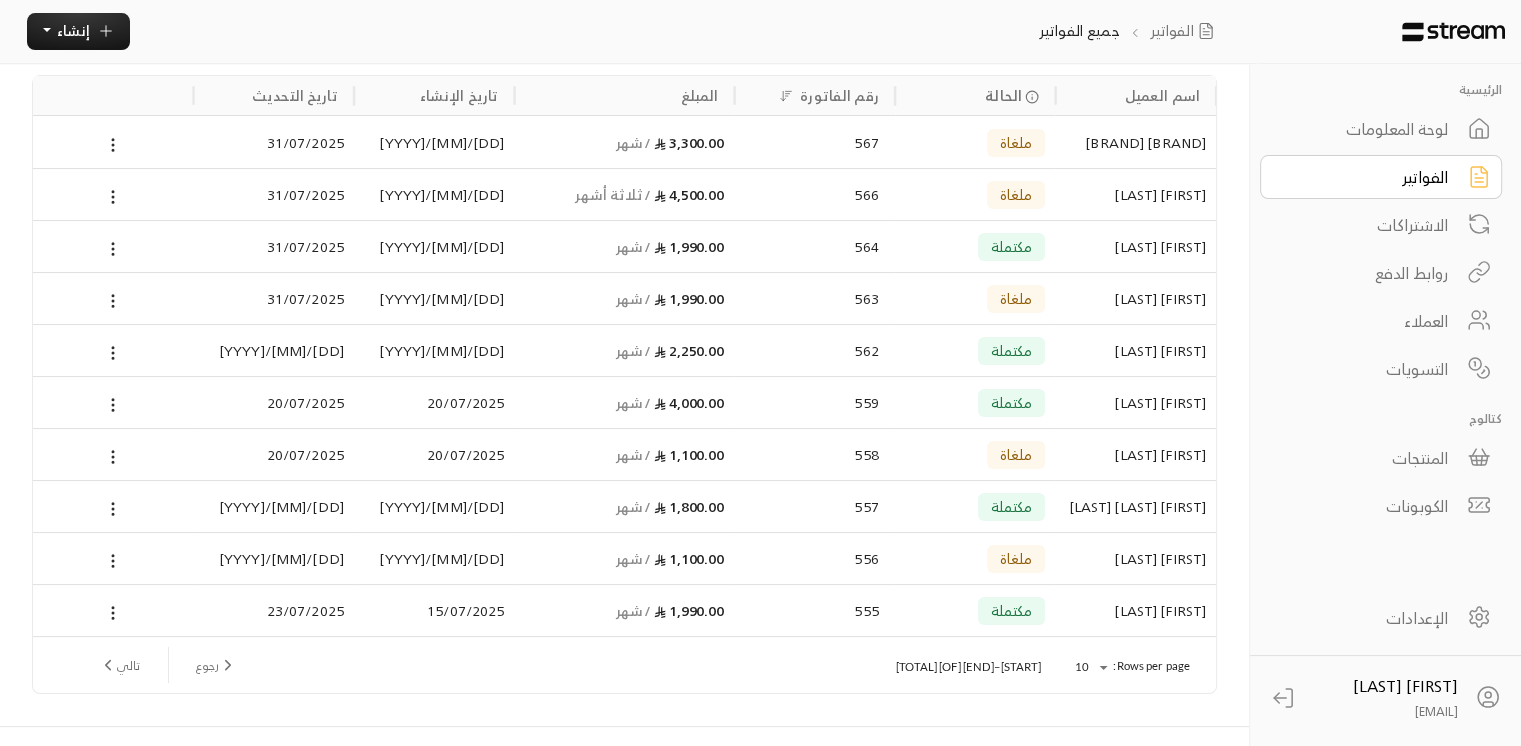 scroll, scrollTop: 164, scrollLeft: 0, axis: vertical 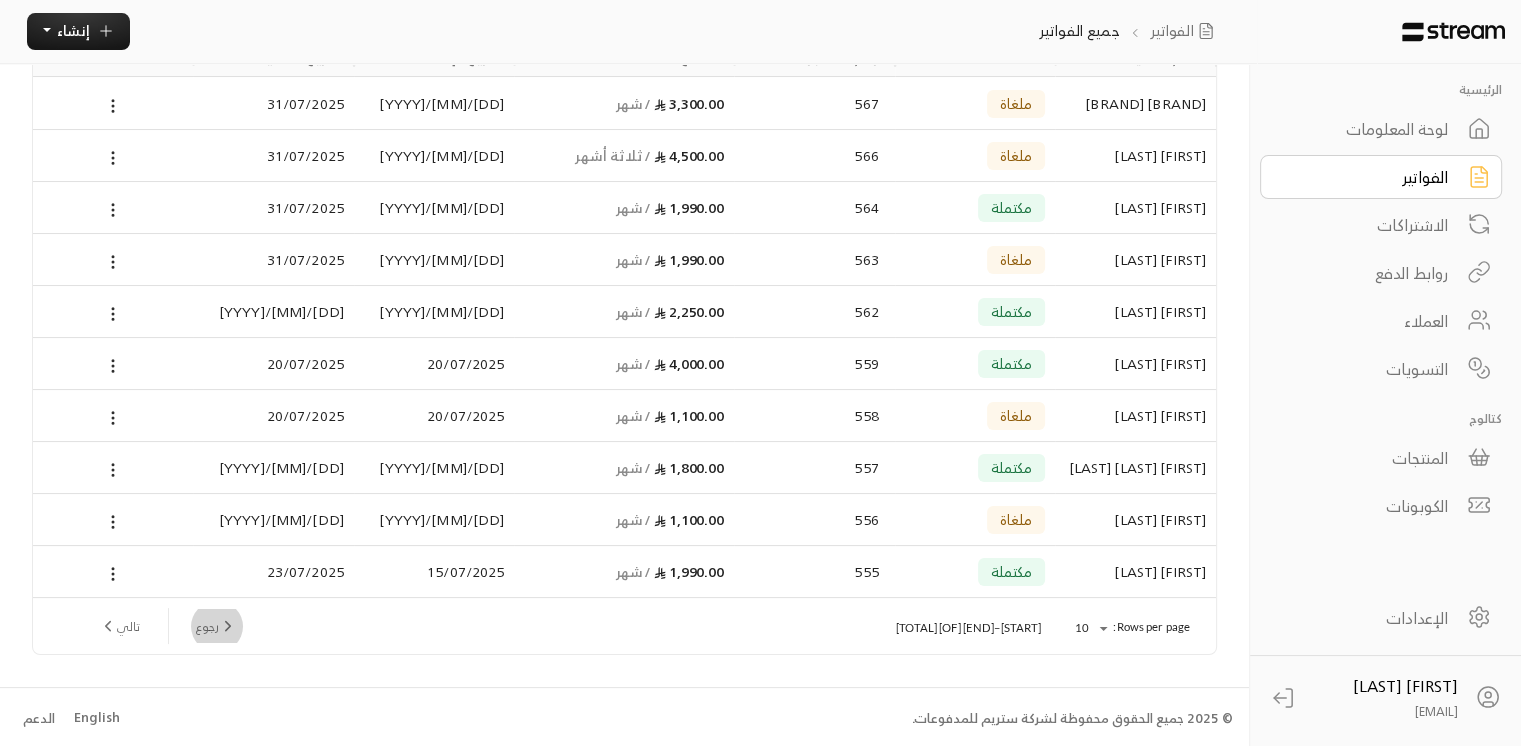click on "رجوع" at bounding box center [216, 626] 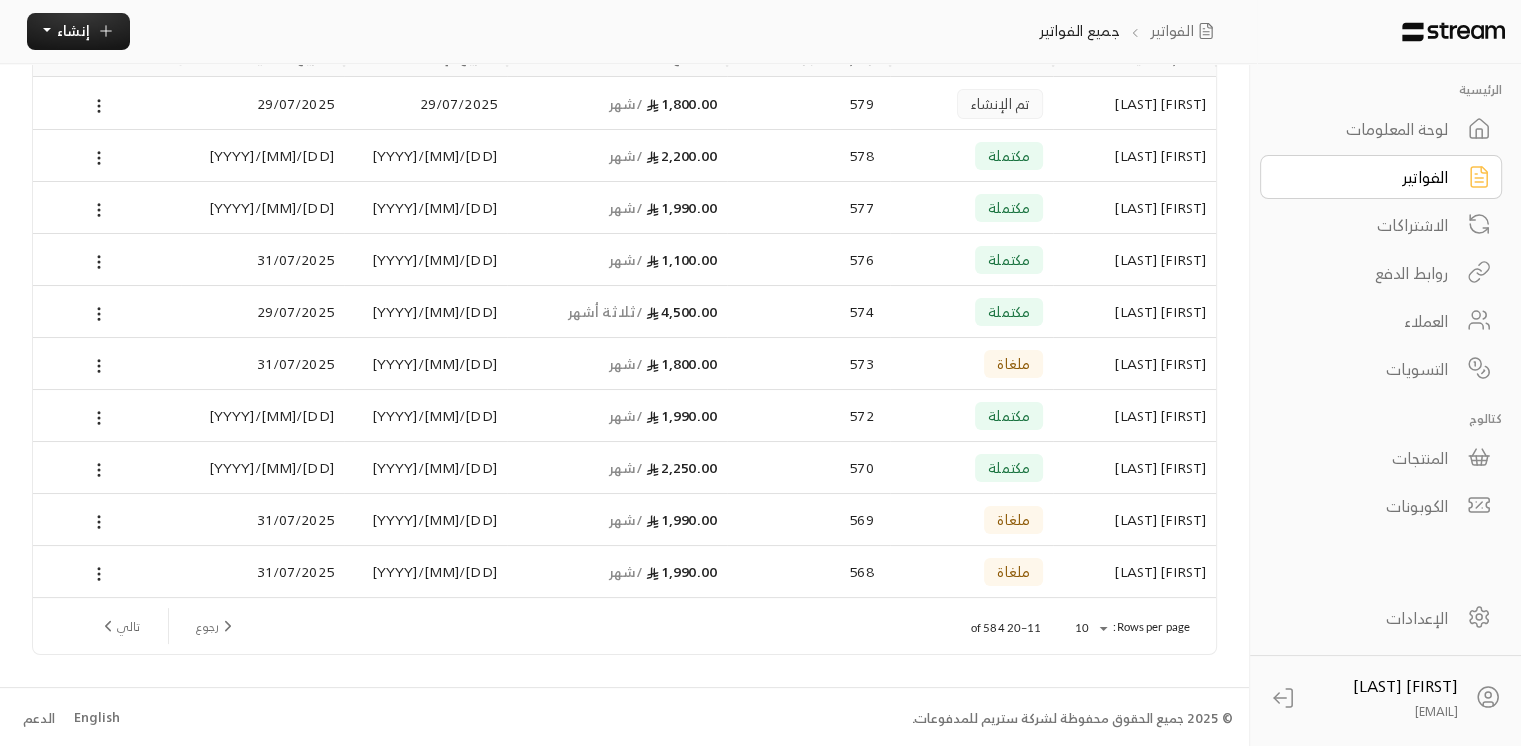 scroll, scrollTop: 0, scrollLeft: 0, axis: both 